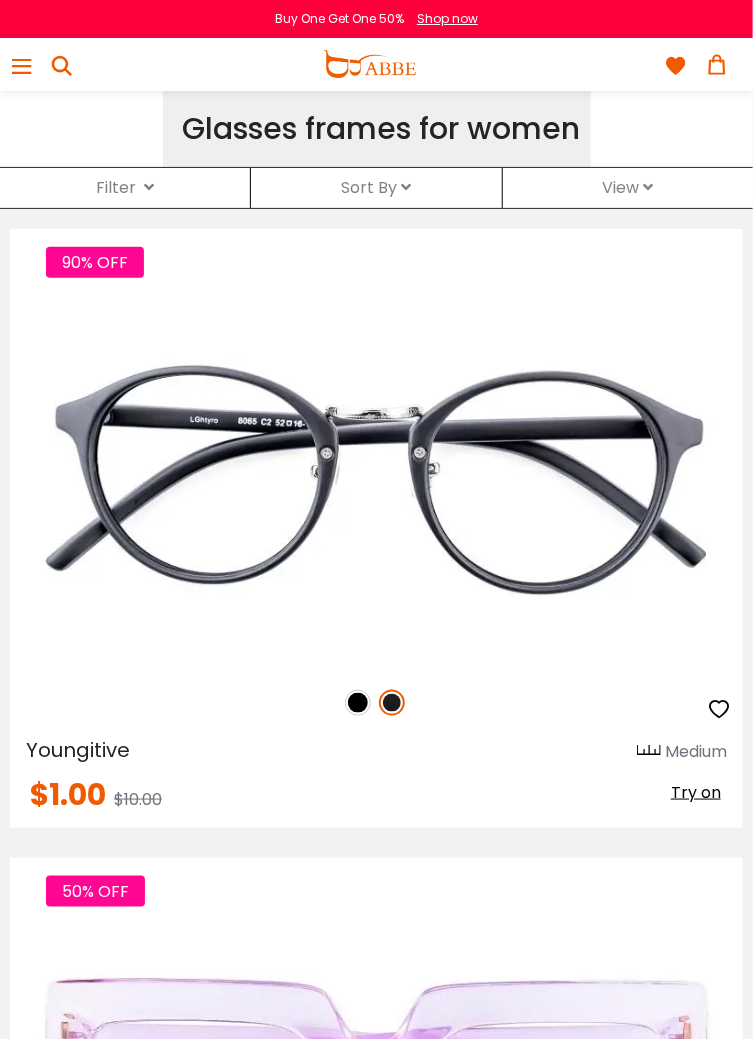 scroll, scrollTop: 0, scrollLeft: 0, axis: both 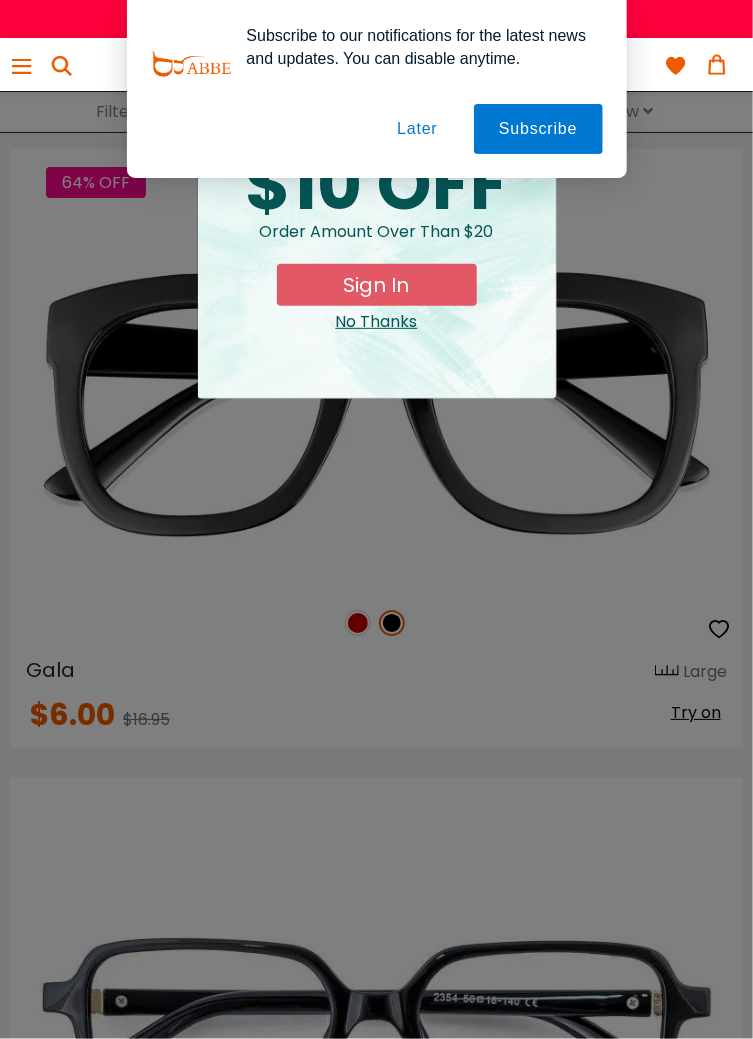 click on "Later" at bounding box center (0, 0) 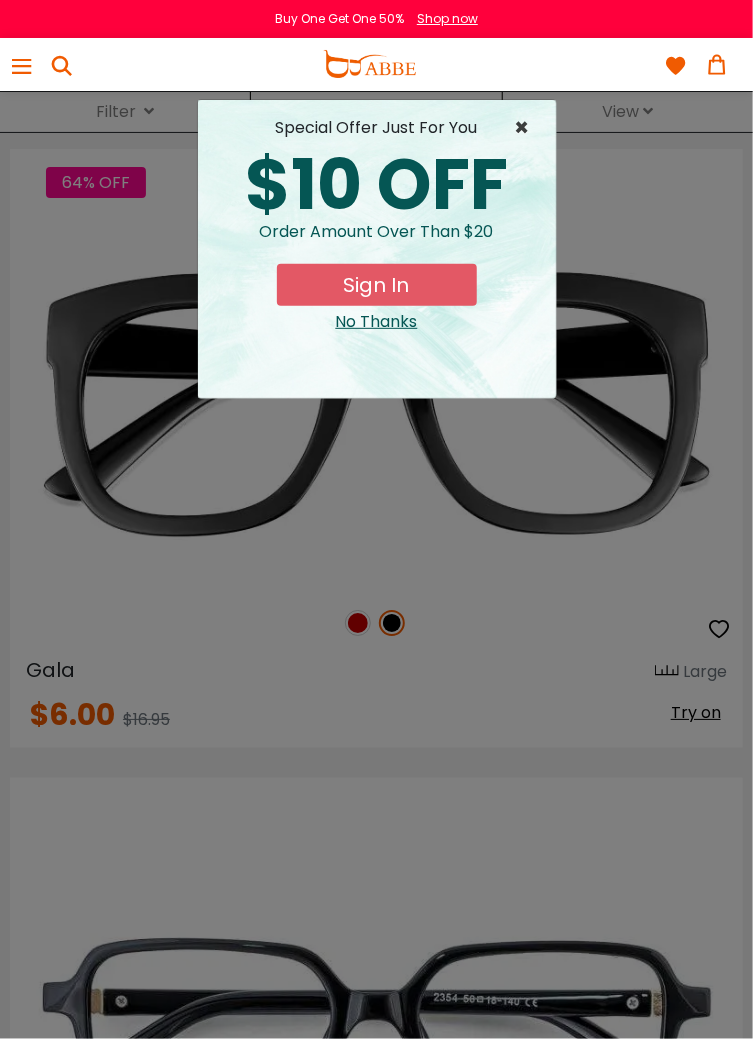 click on "×" at bounding box center [527, 128] 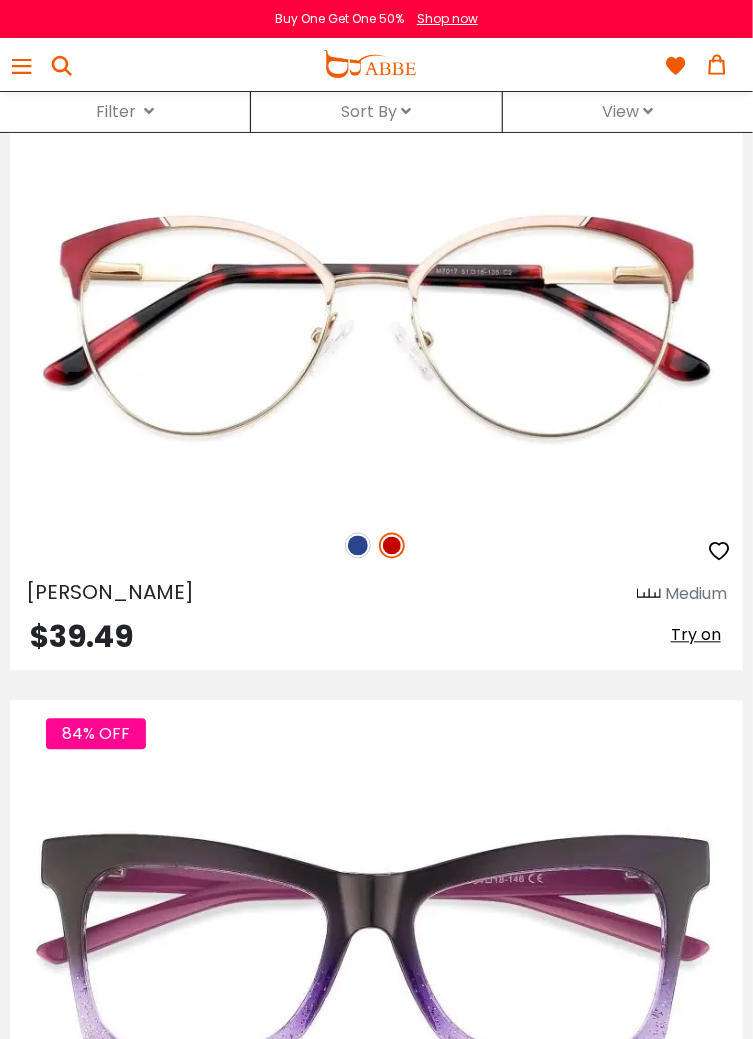 scroll, scrollTop: 13391, scrollLeft: 0, axis: vertical 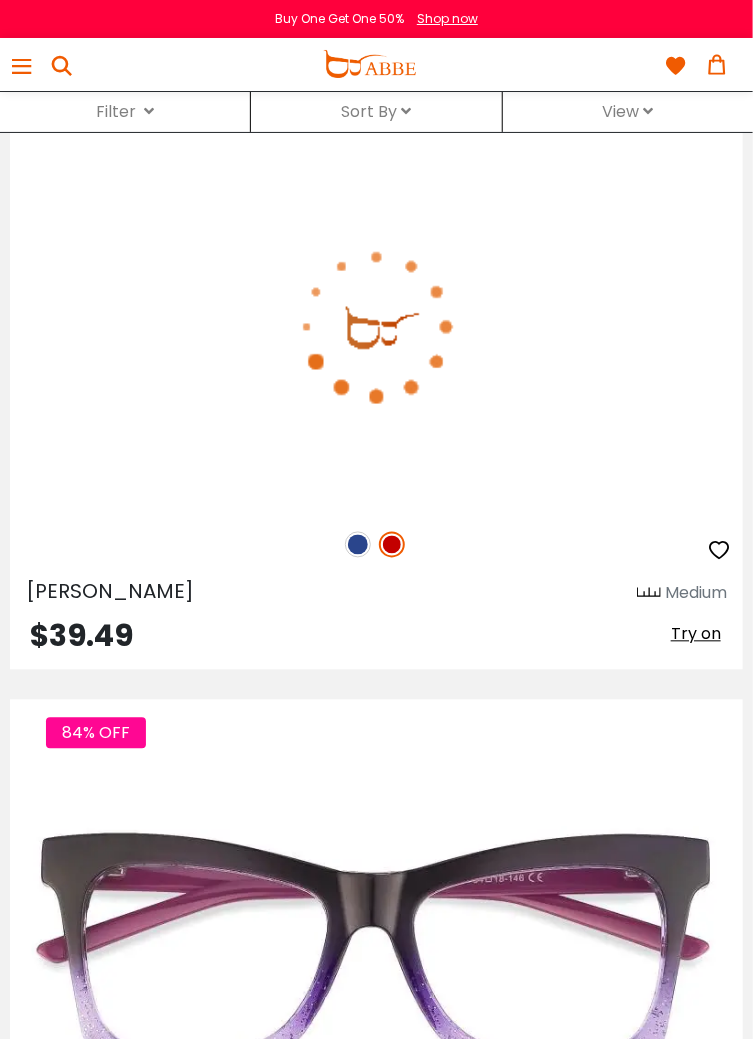 click at bounding box center (376, 545) 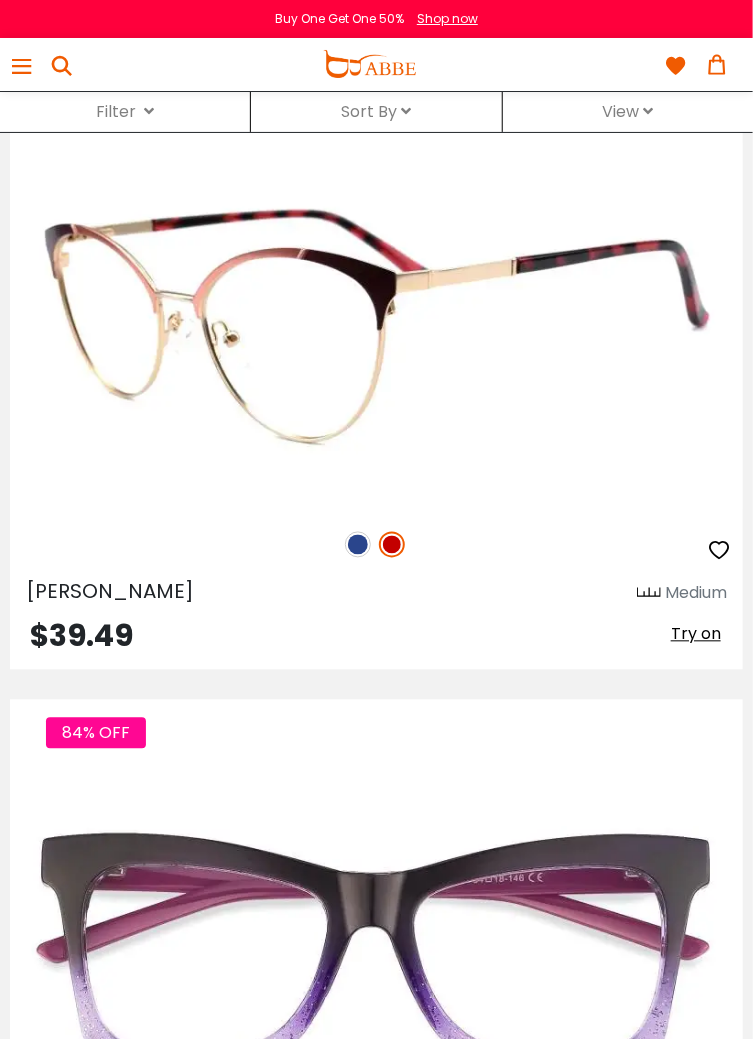 click at bounding box center (376, 545) 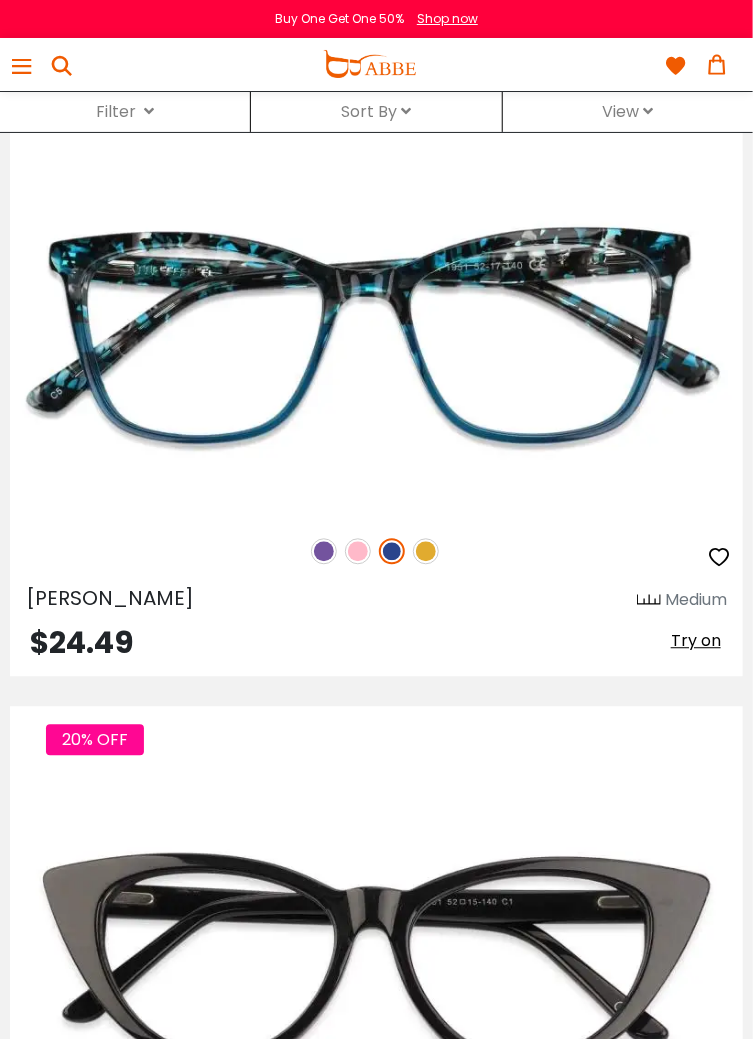scroll, scrollTop: 19040, scrollLeft: 0, axis: vertical 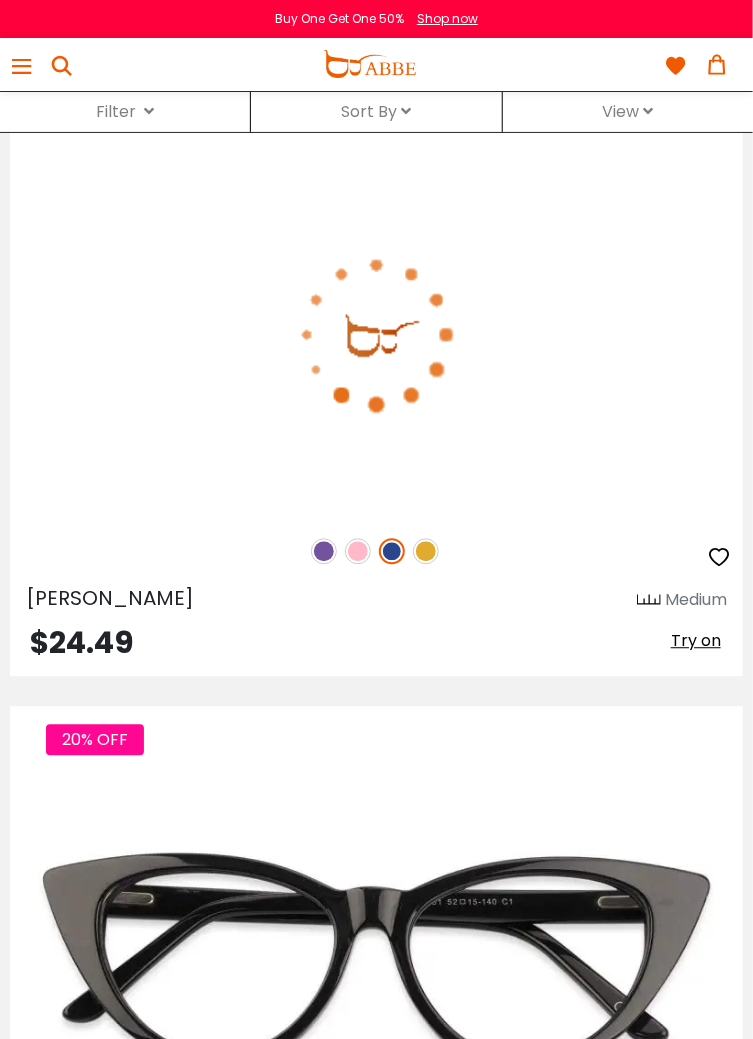 click at bounding box center (426, 552) 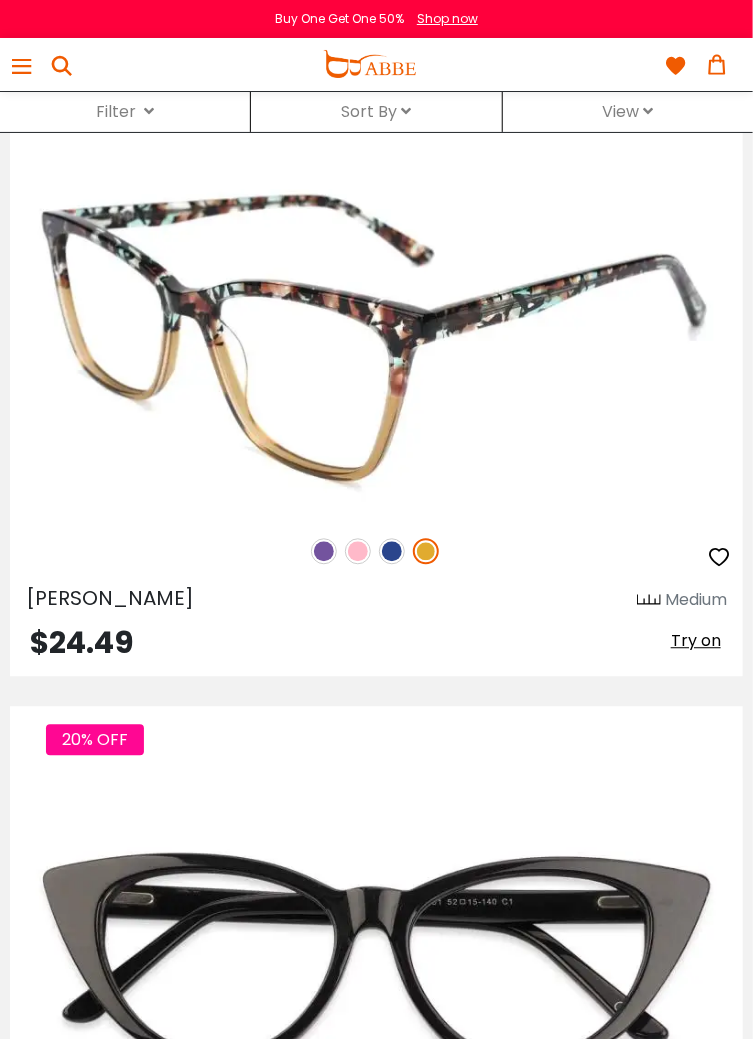 click at bounding box center [376, 552] 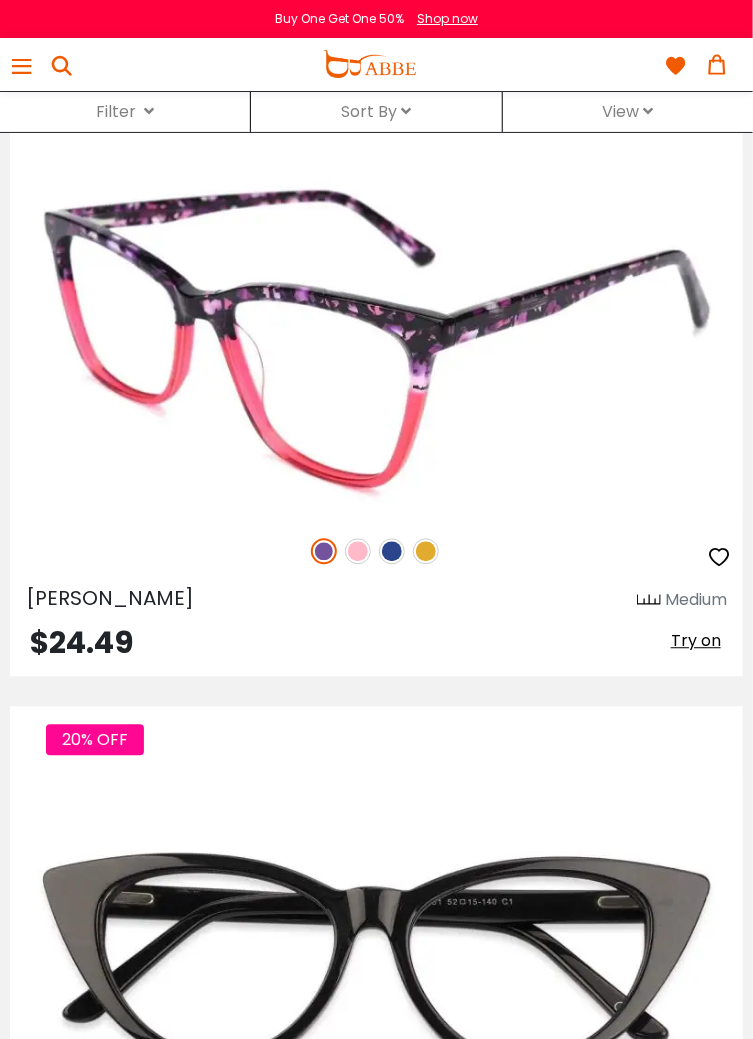 click at bounding box center [376, 552] 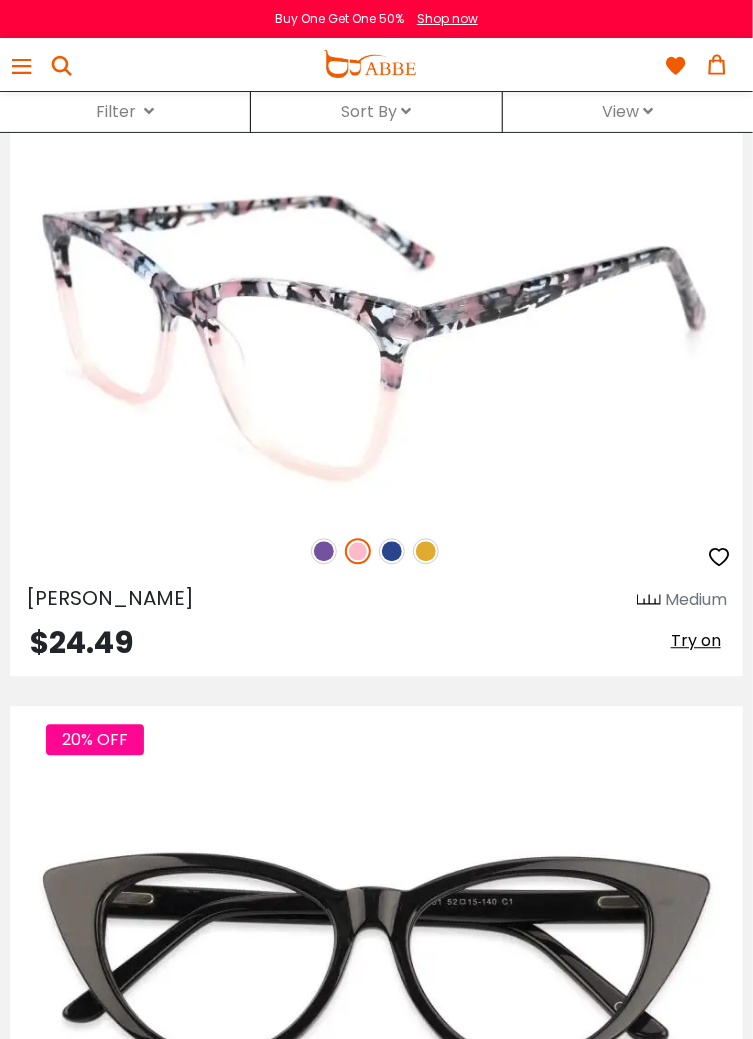 click at bounding box center [392, 552] 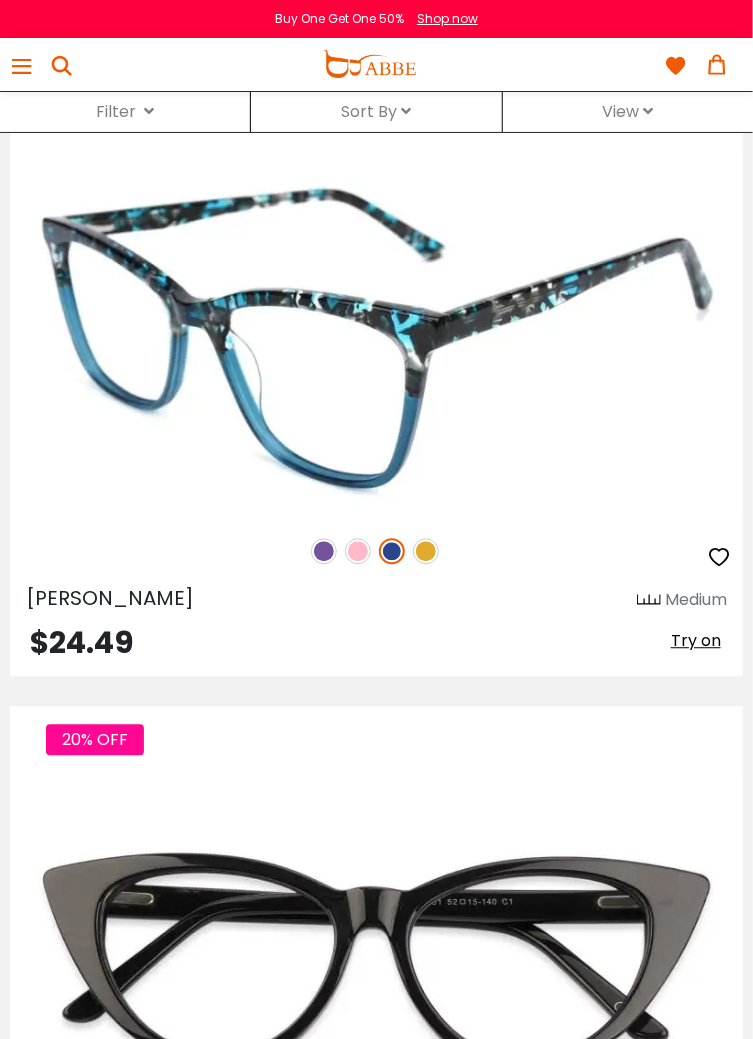 click on "Try on" at bounding box center (696, 641) 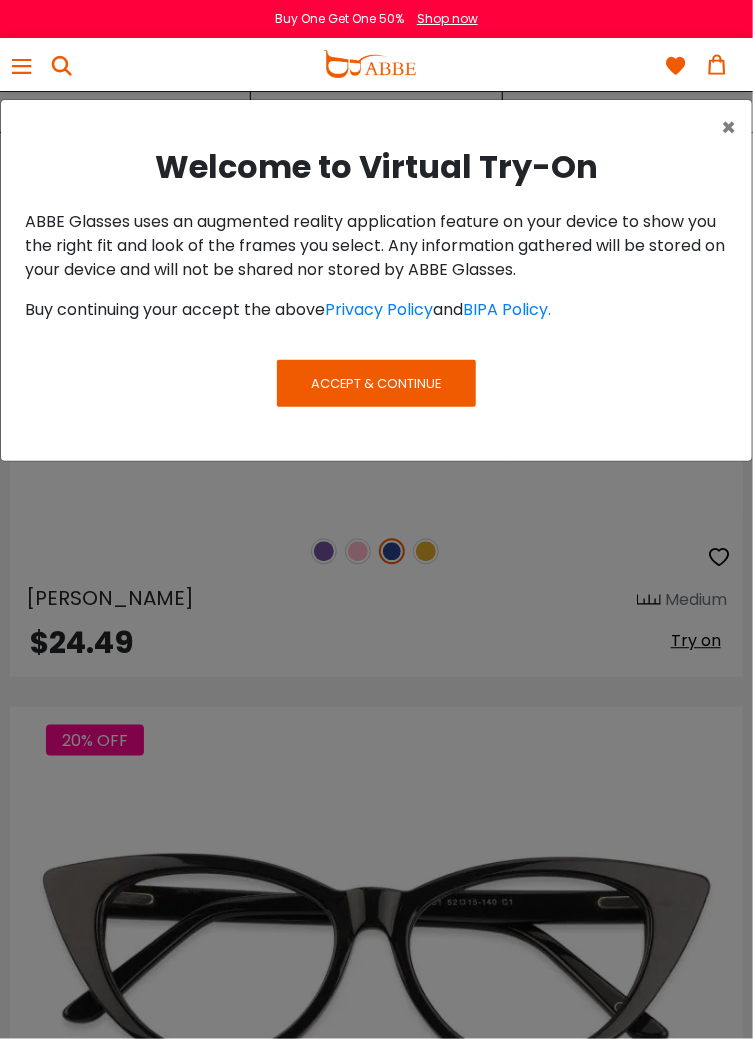 click on "Accept & Continue" at bounding box center (376, 383) 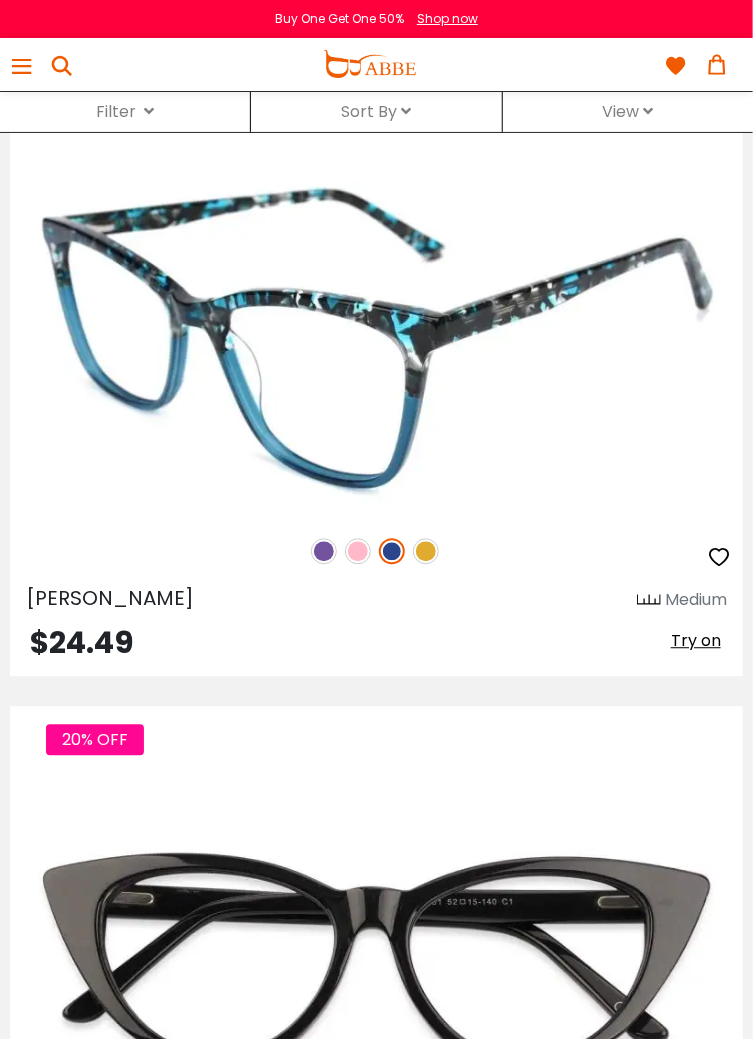 click on "Try on" at bounding box center [696, 642] 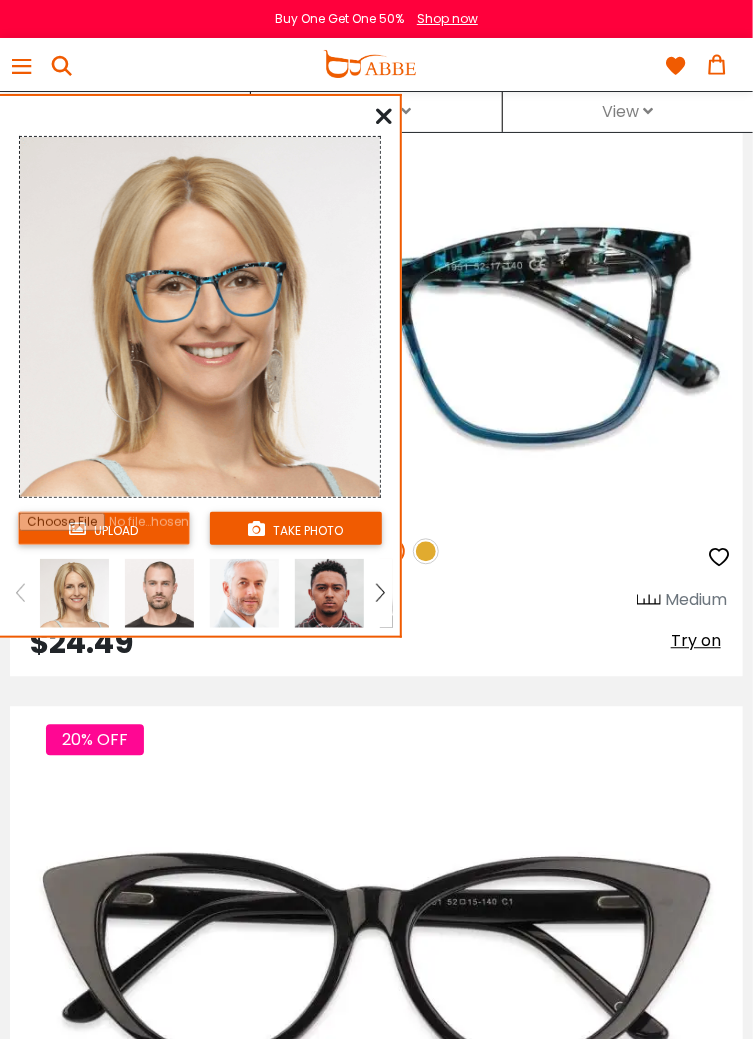 click on "Sort By" at bounding box center [376, 111] 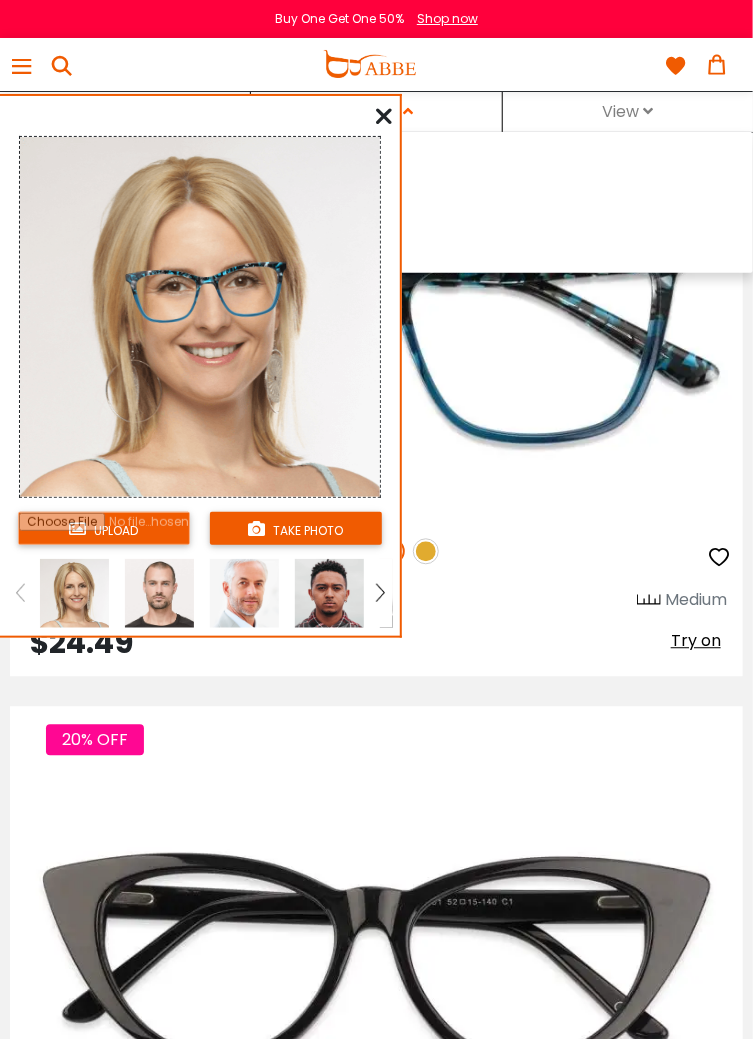 click at bounding box center [384, 116] 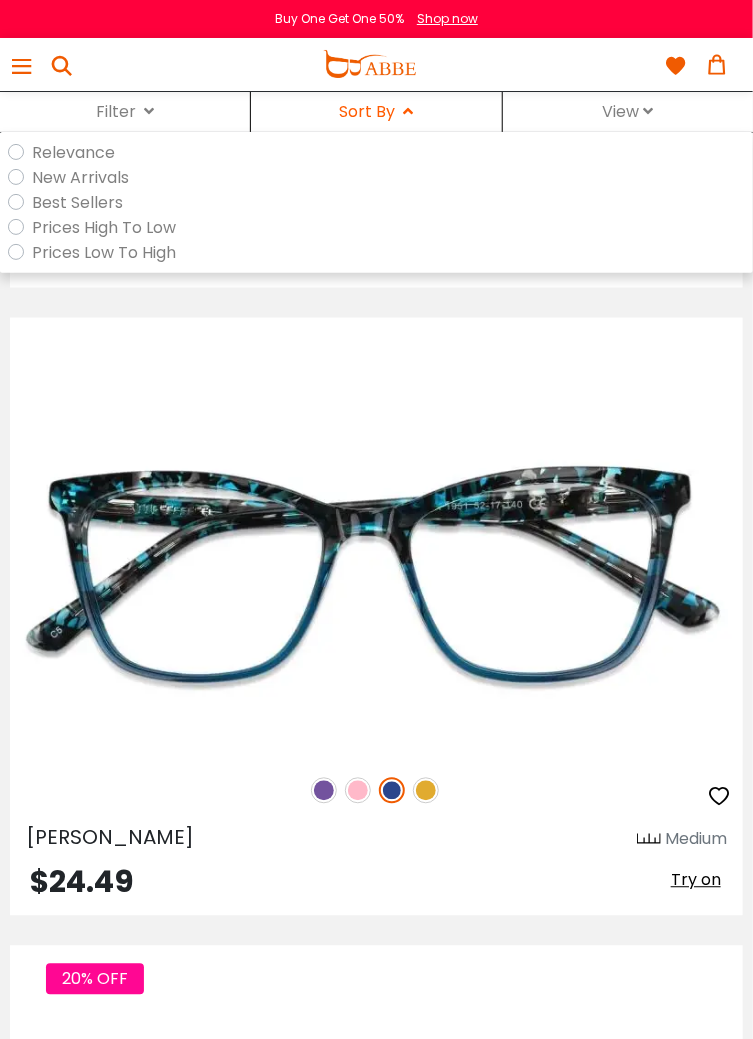 scroll, scrollTop: 18747, scrollLeft: 0, axis: vertical 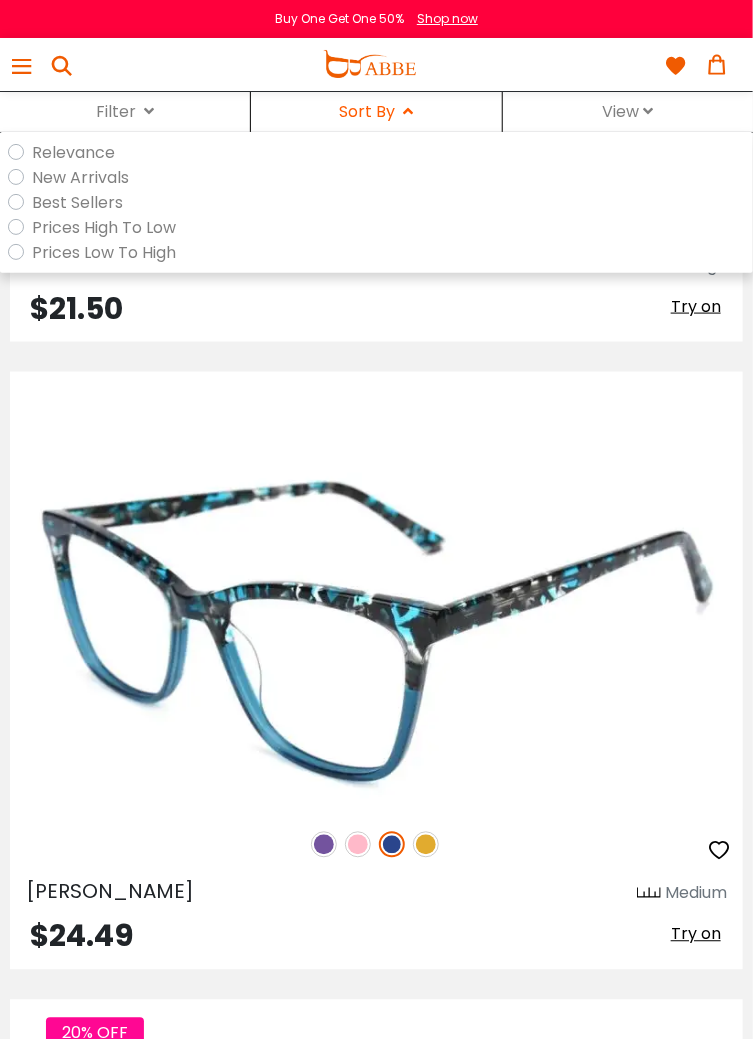 click at bounding box center [719, 851] 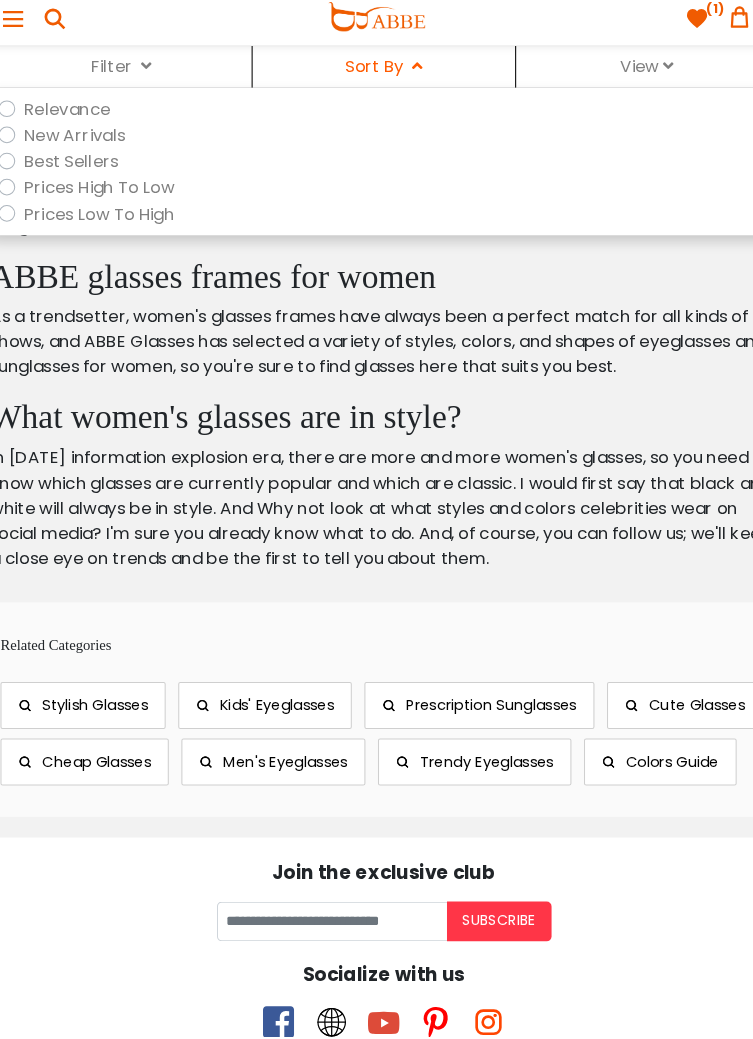 scroll, scrollTop: 38050, scrollLeft: 0, axis: vertical 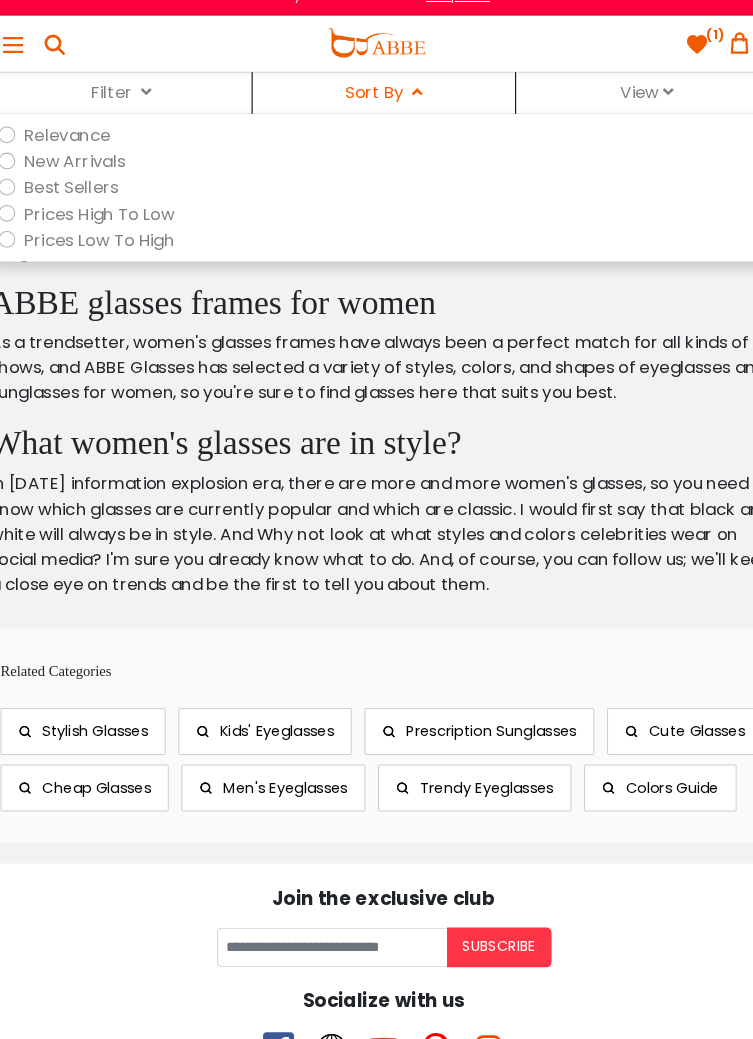 click on "Cheap Glasses" at bounding box center [90, 776] 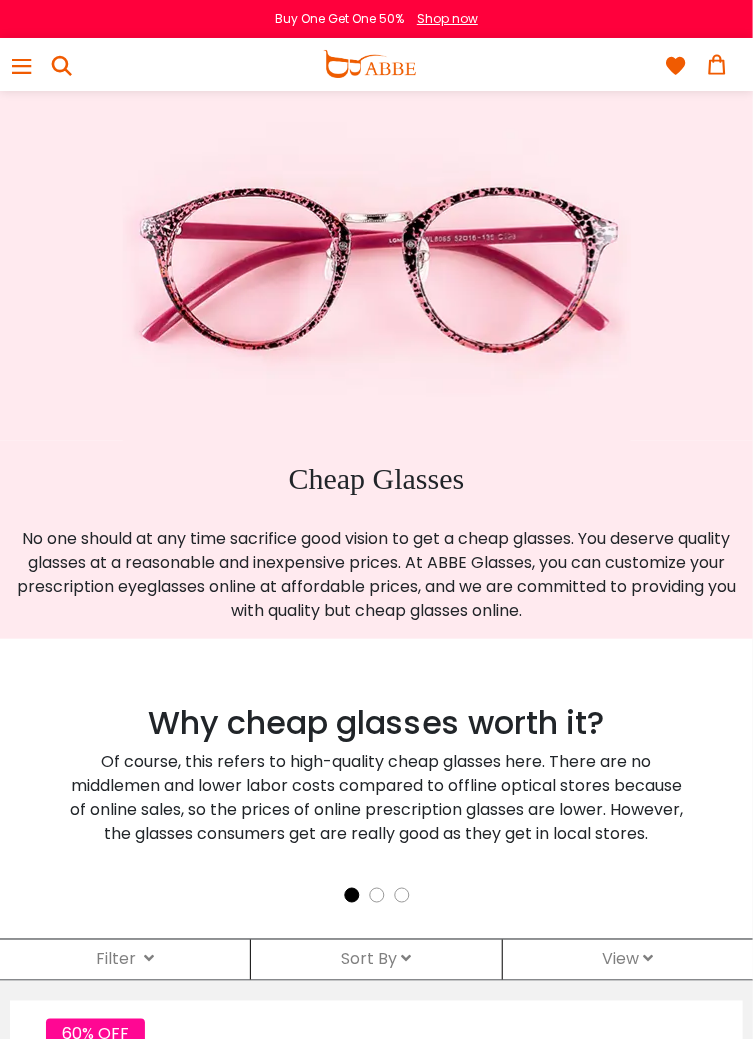 scroll, scrollTop: 0, scrollLeft: 0, axis: both 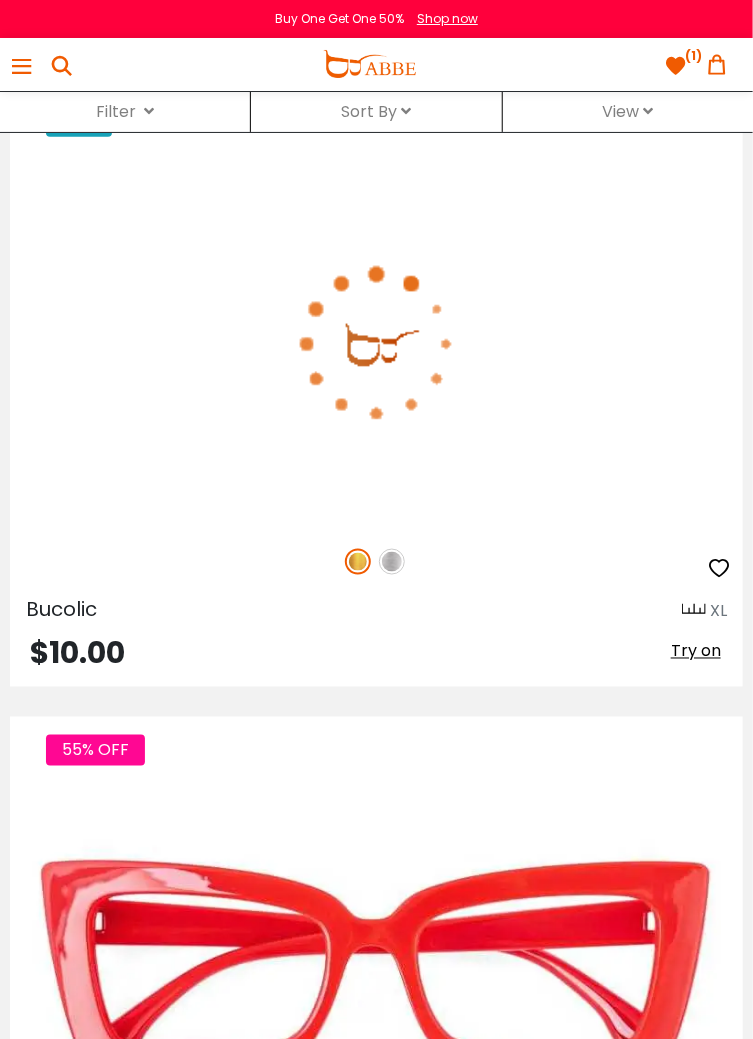 click at bounding box center [392, 562] 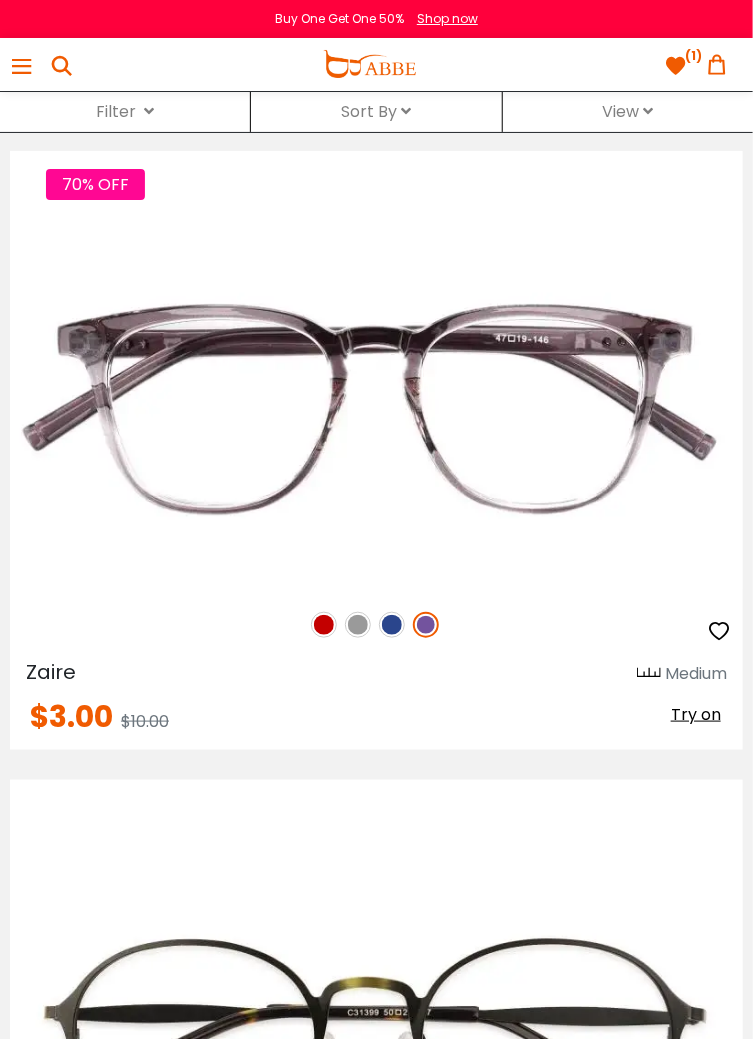scroll, scrollTop: 12827, scrollLeft: 0, axis: vertical 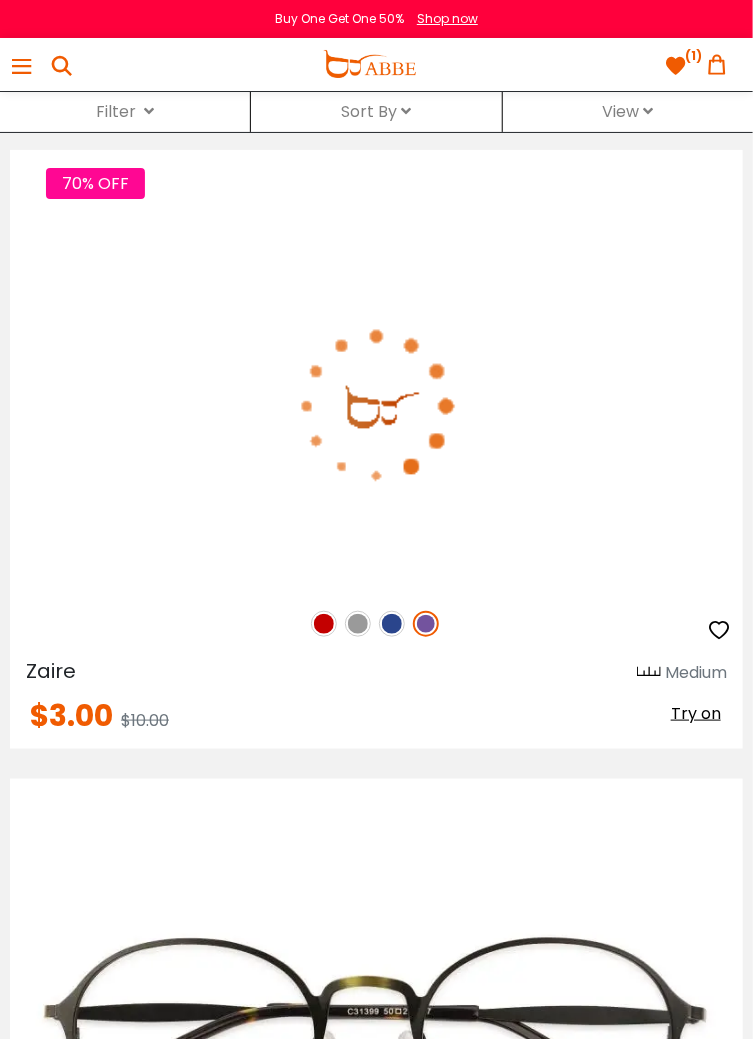 click on "70% OFF" at bounding box center [376, 624] 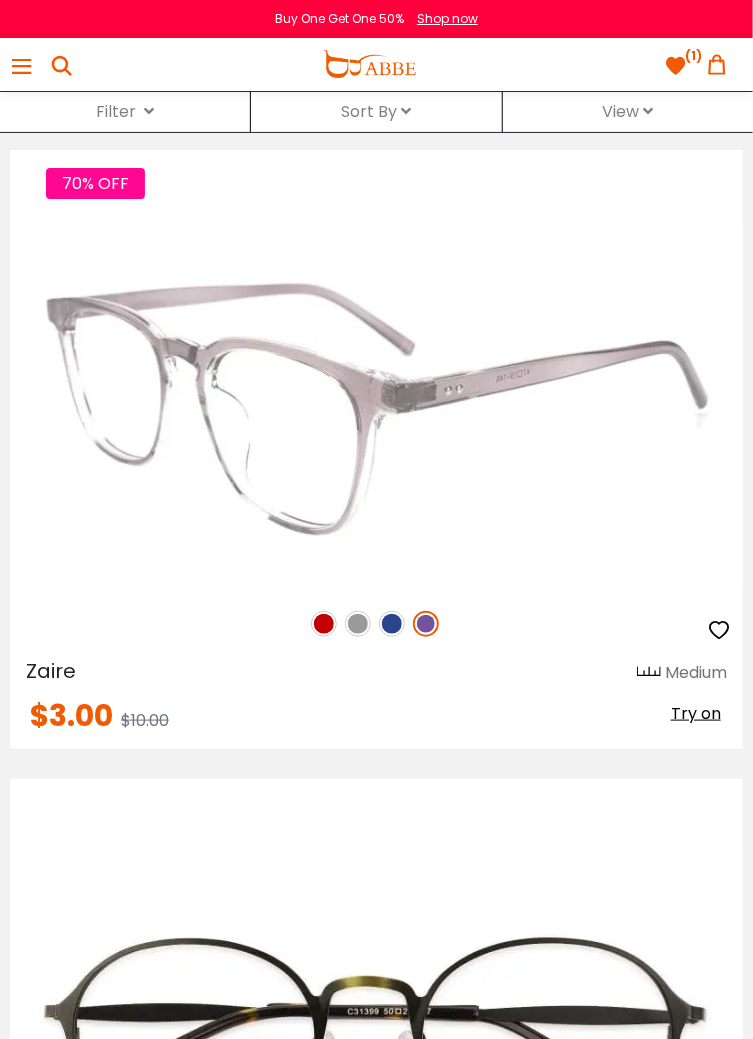 click on "70% OFF" at bounding box center [376, 624] 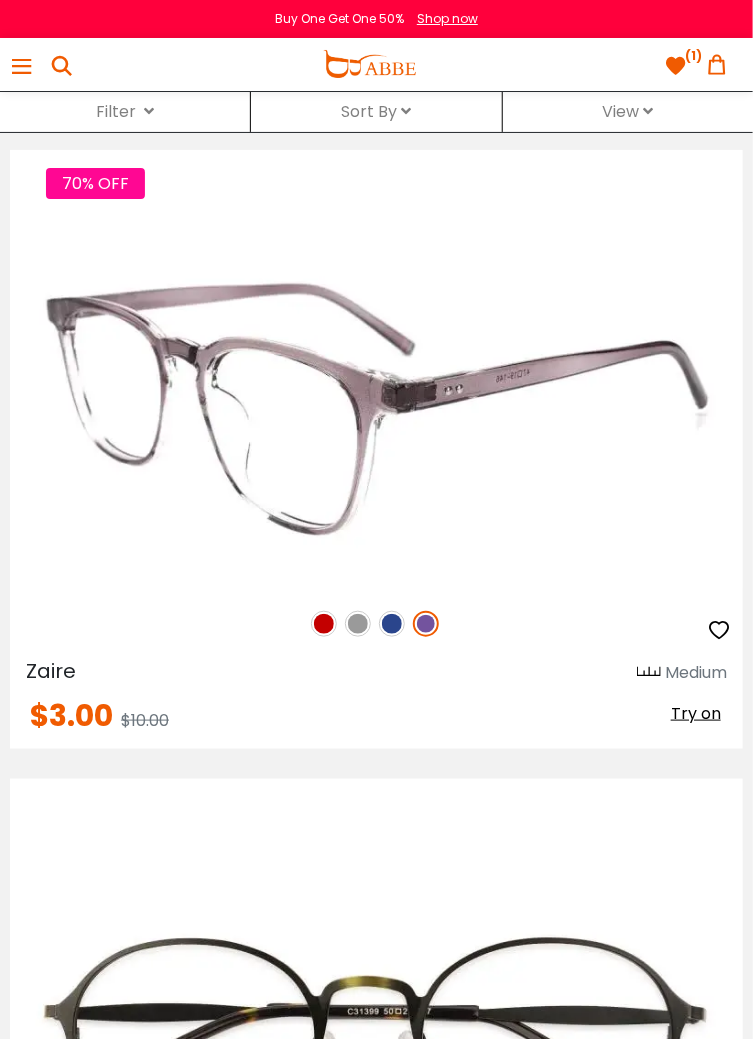click on "70% OFF" at bounding box center (376, 624) 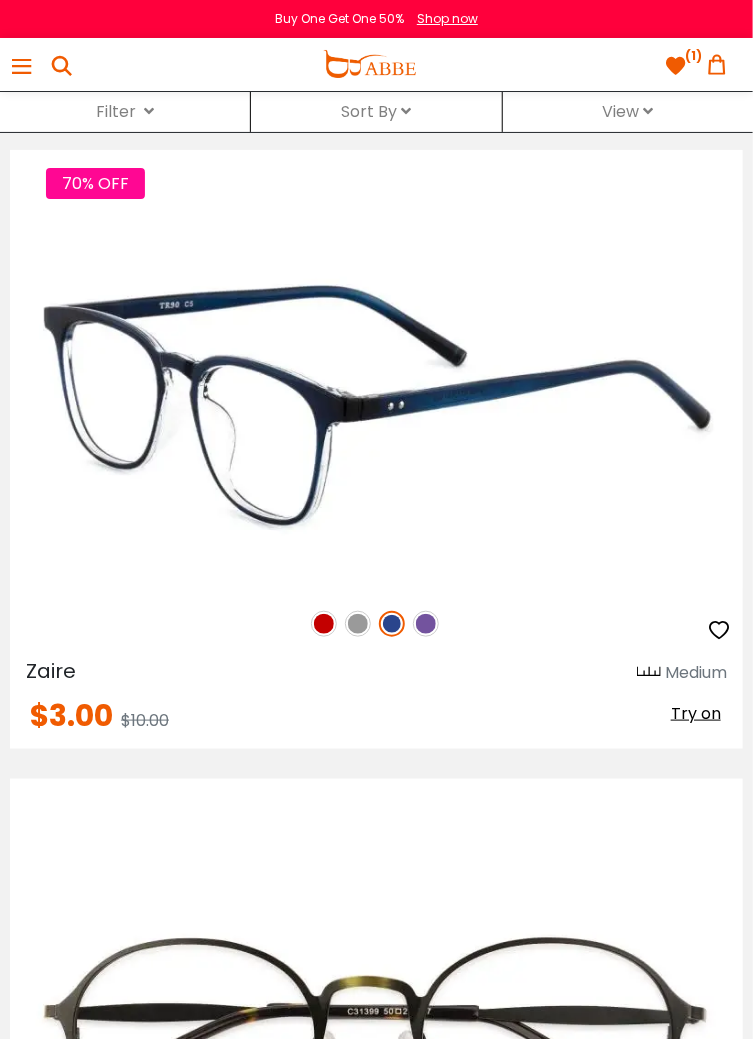 click on "70% OFF" at bounding box center [376, 624] 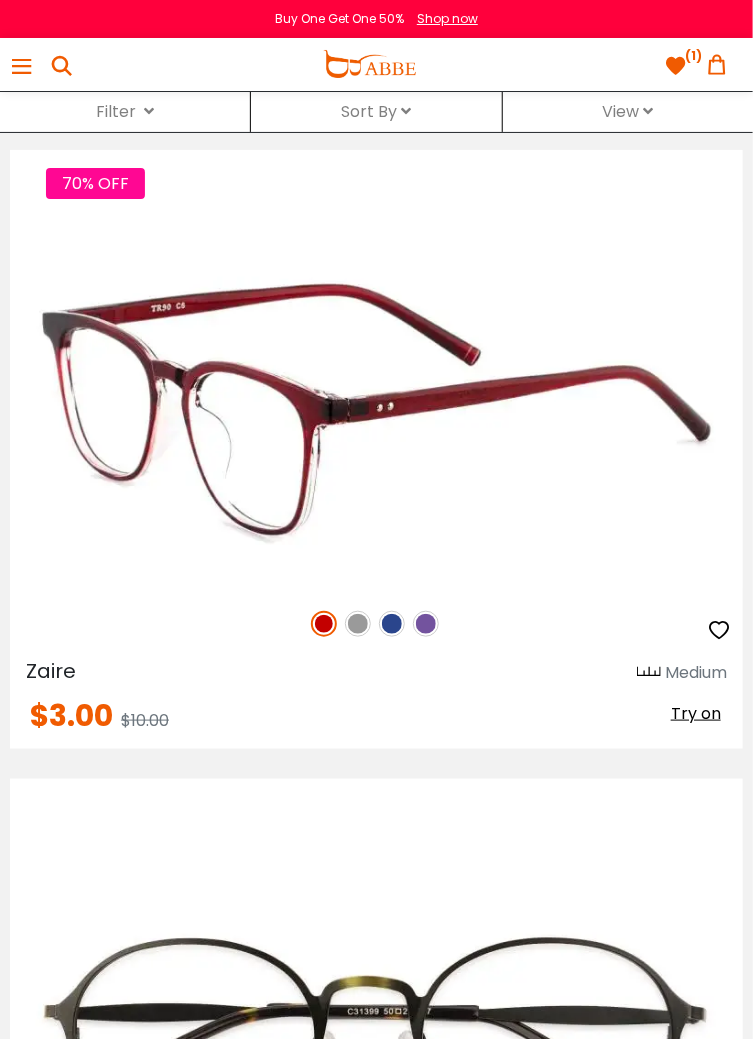 click at bounding box center (358, 624) 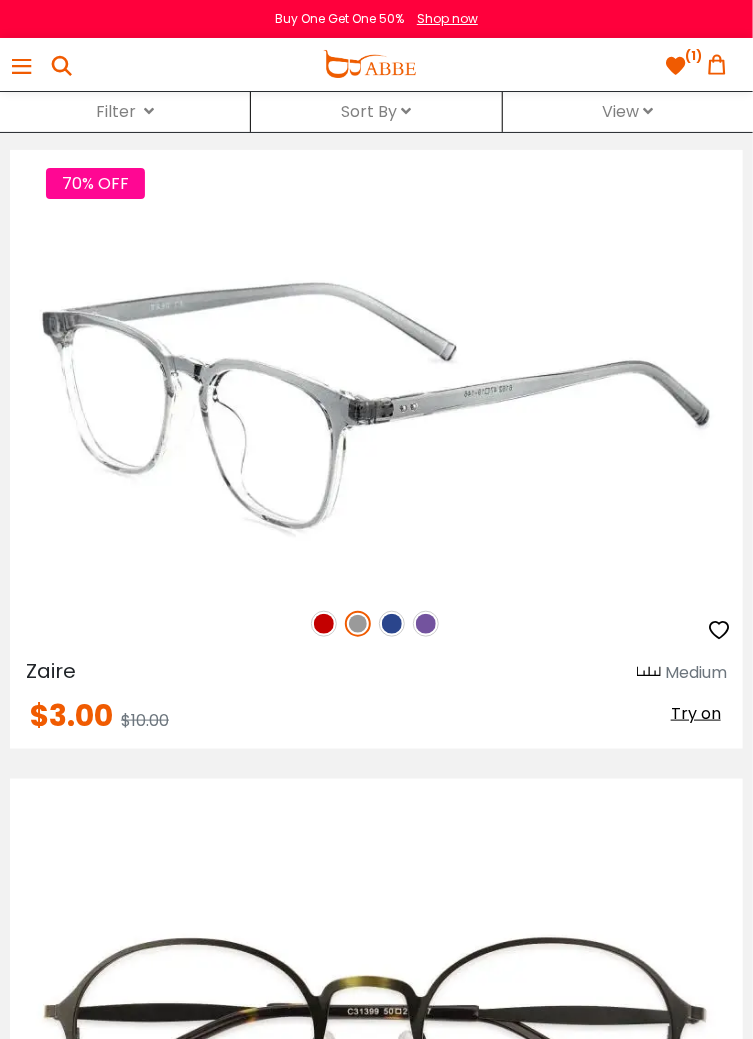 click on "70% OFF" at bounding box center (376, 624) 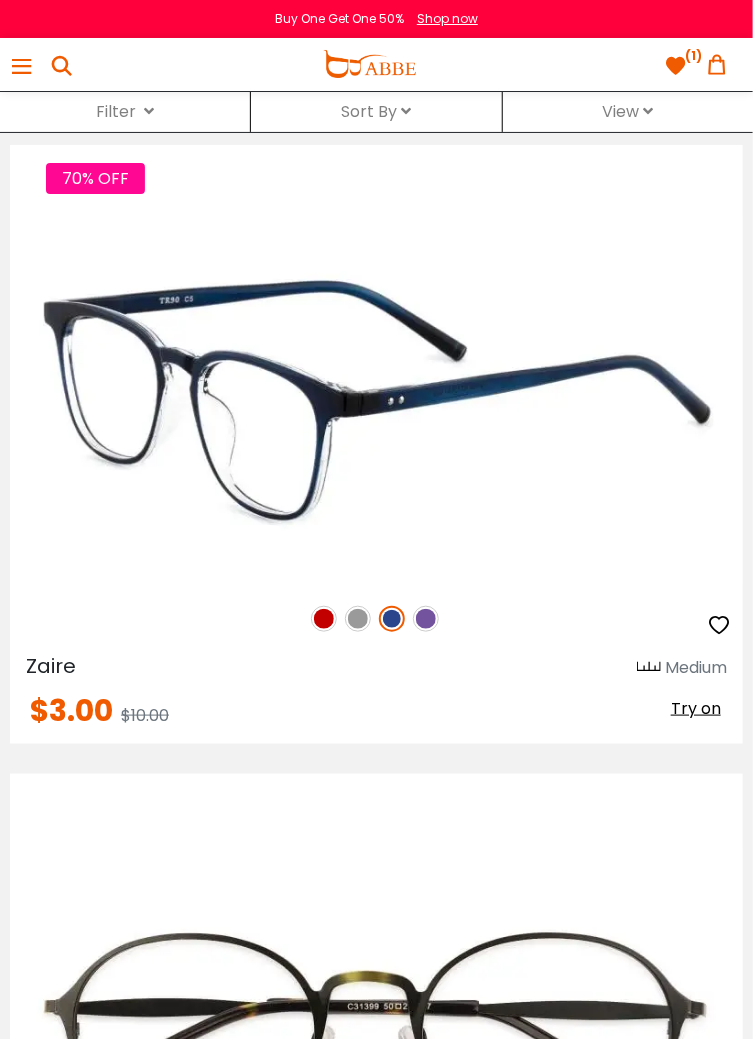 scroll, scrollTop: 12834, scrollLeft: 0, axis: vertical 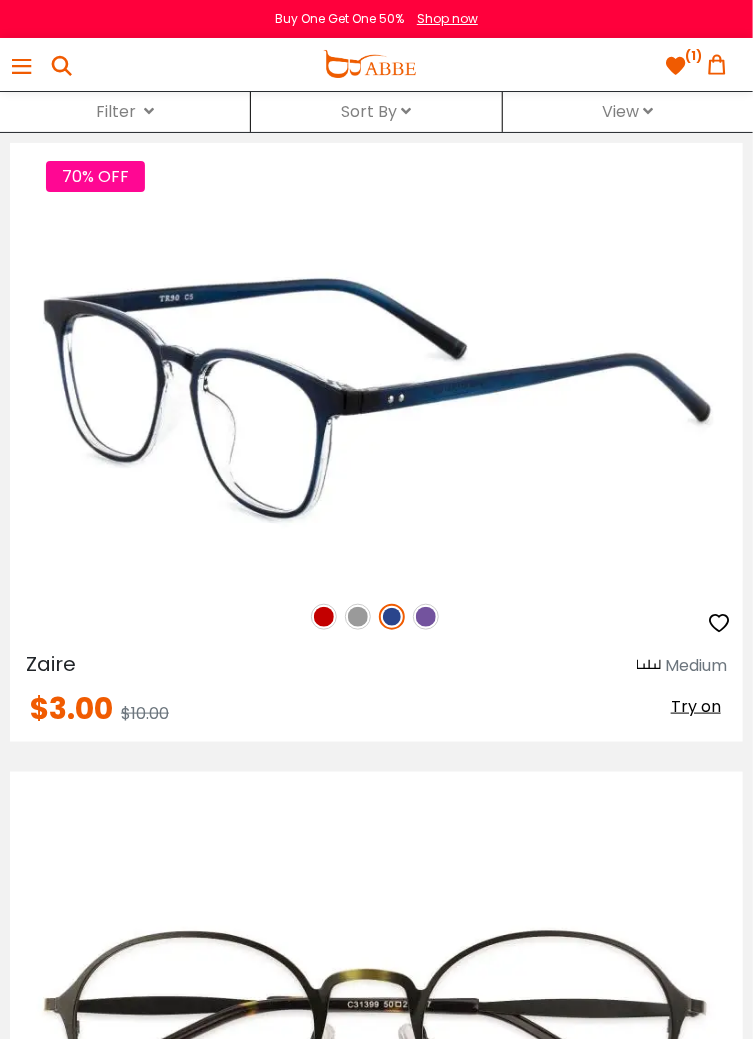 click at bounding box center (426, 617) 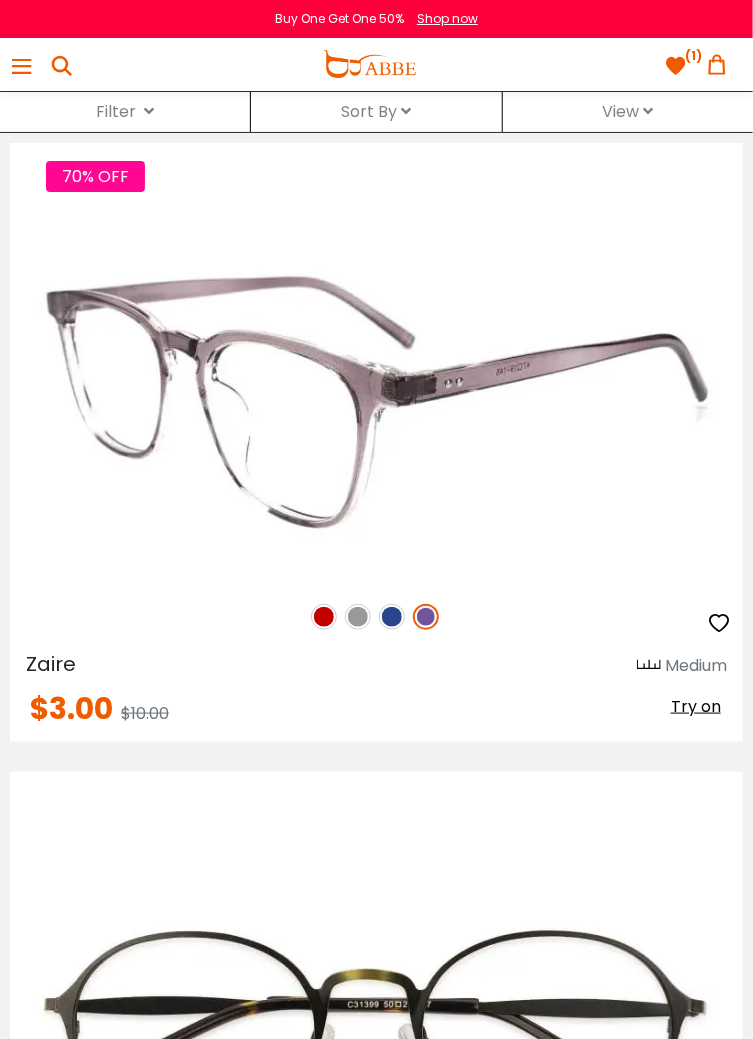 click at bounding box center (719, 623) 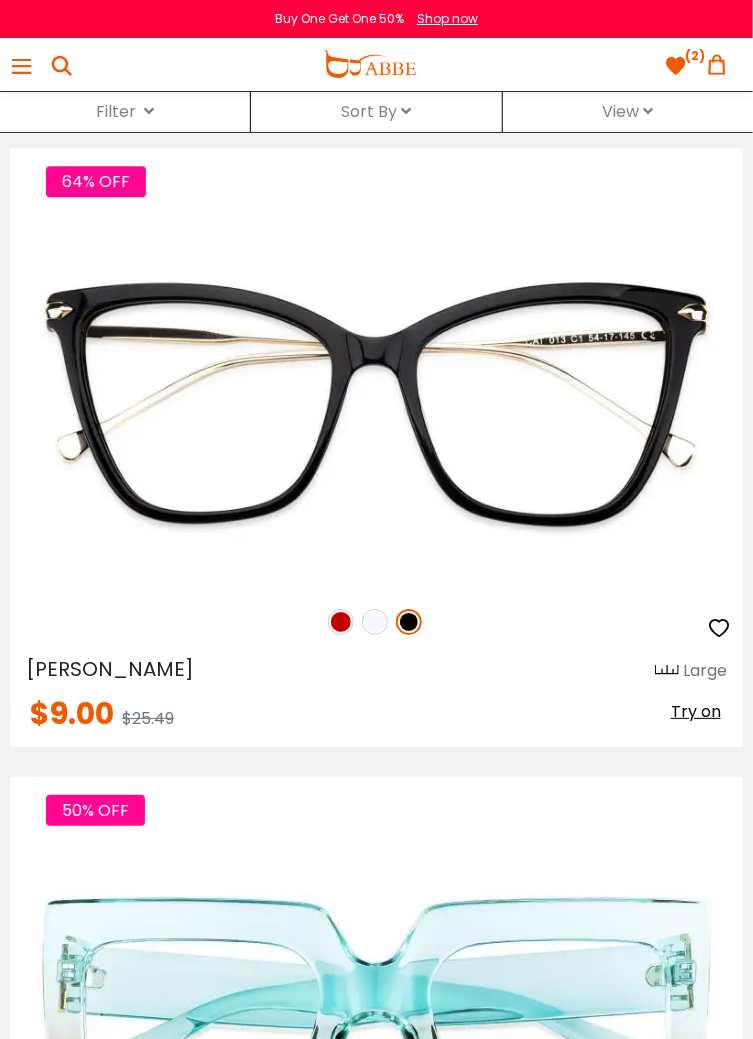 scroll, scrollTop: 17858, scrollLeft: 0, axis: vertical 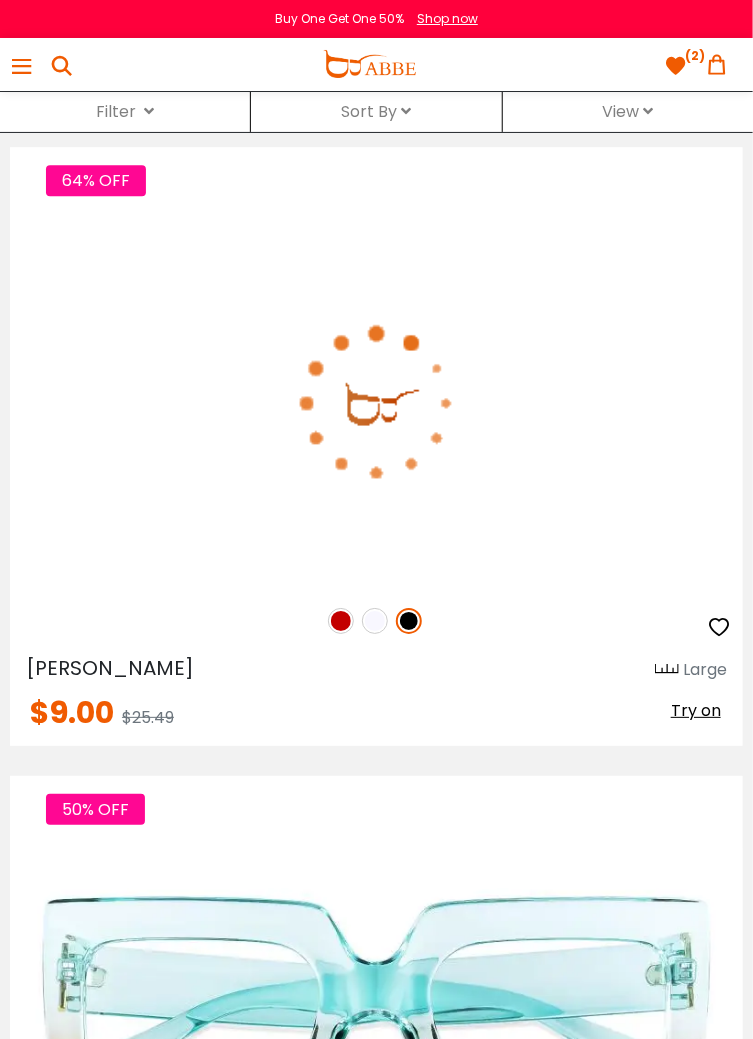 click at bounding box center (719, 627) 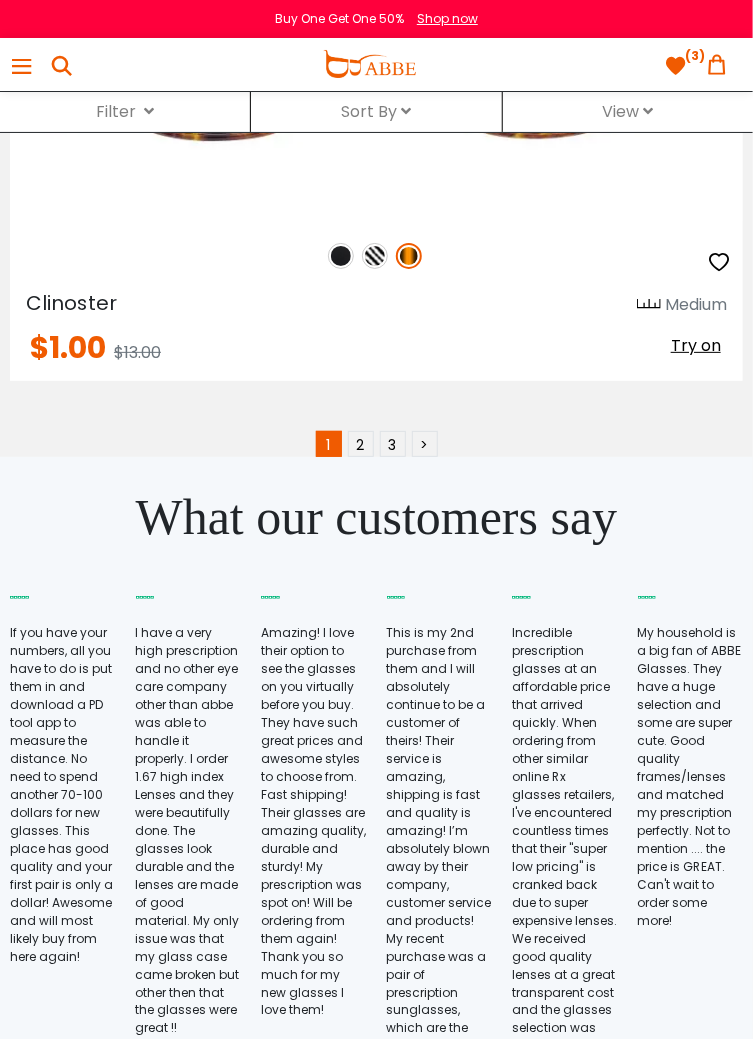 scroll, scrollTop: 38339, scrollLeft: 0, axis: vertical 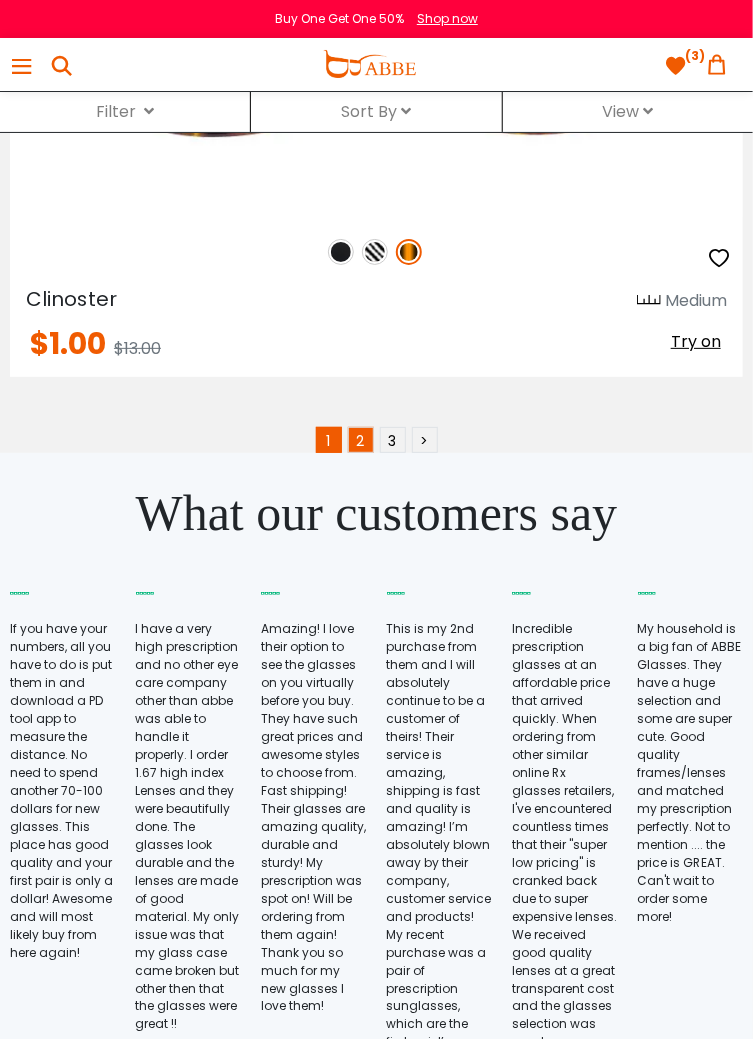 click on "2" at bounding box center [361, 440] 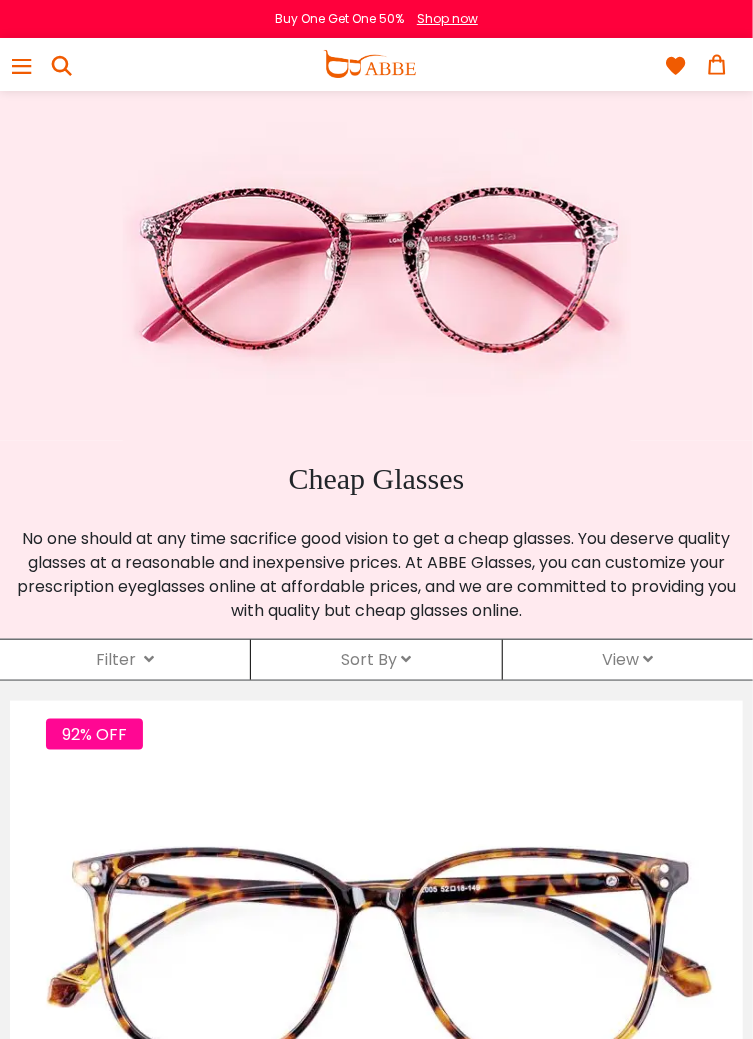 scroll, scrollTop: 0, scrollLeft: 0, axis: both 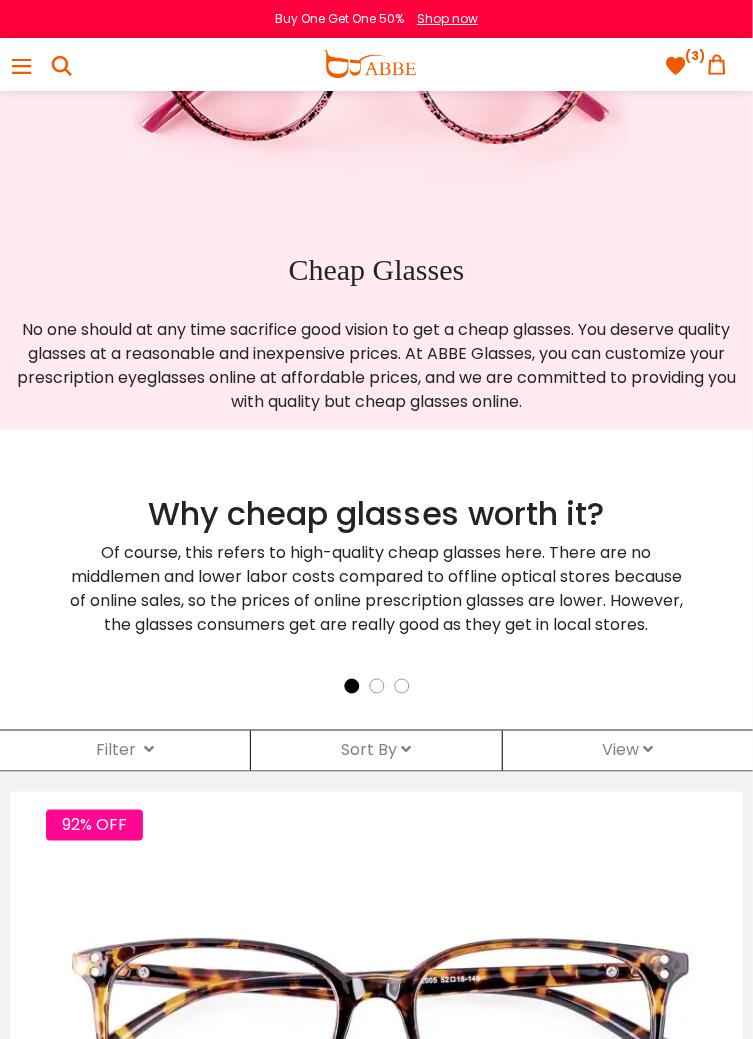 click on "Filter
( )" at bounding box center (125, 751) 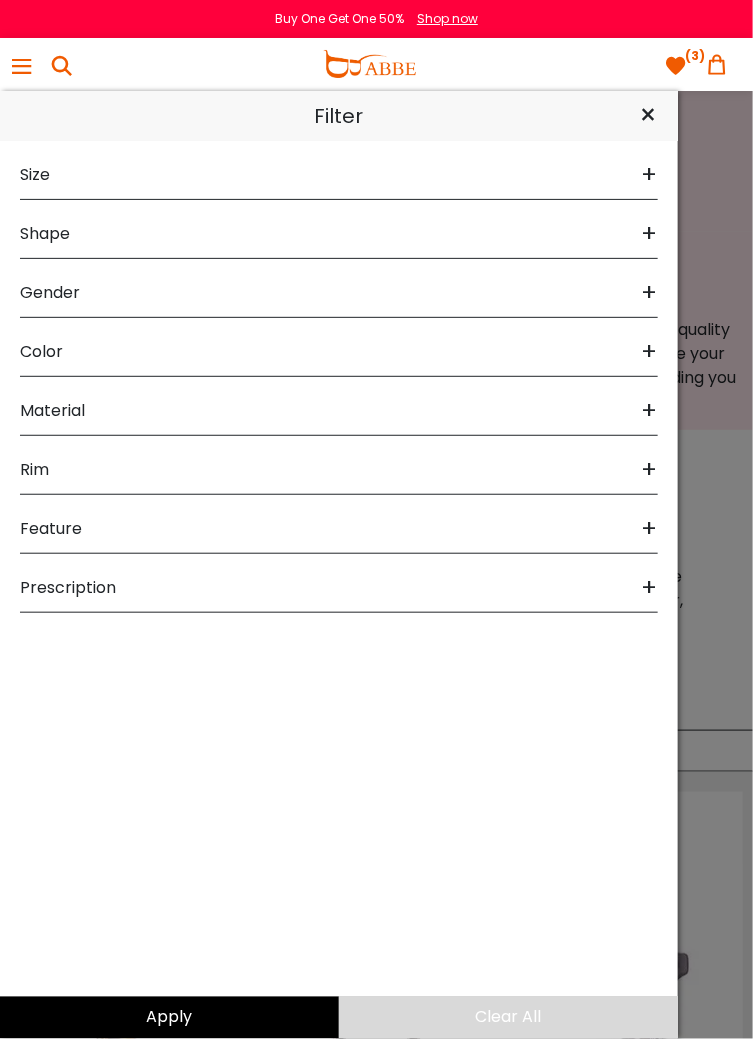 click on "Prescription" at bounding box center (68, 588) 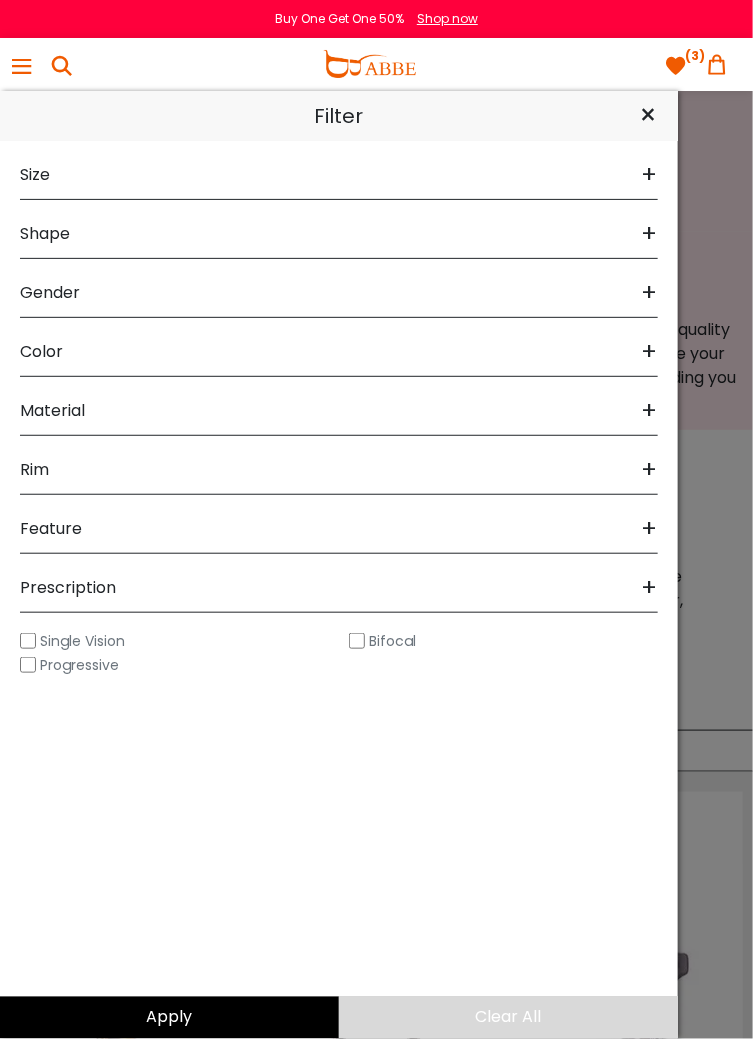 click on "Rim" at bounding box center (34, 470) 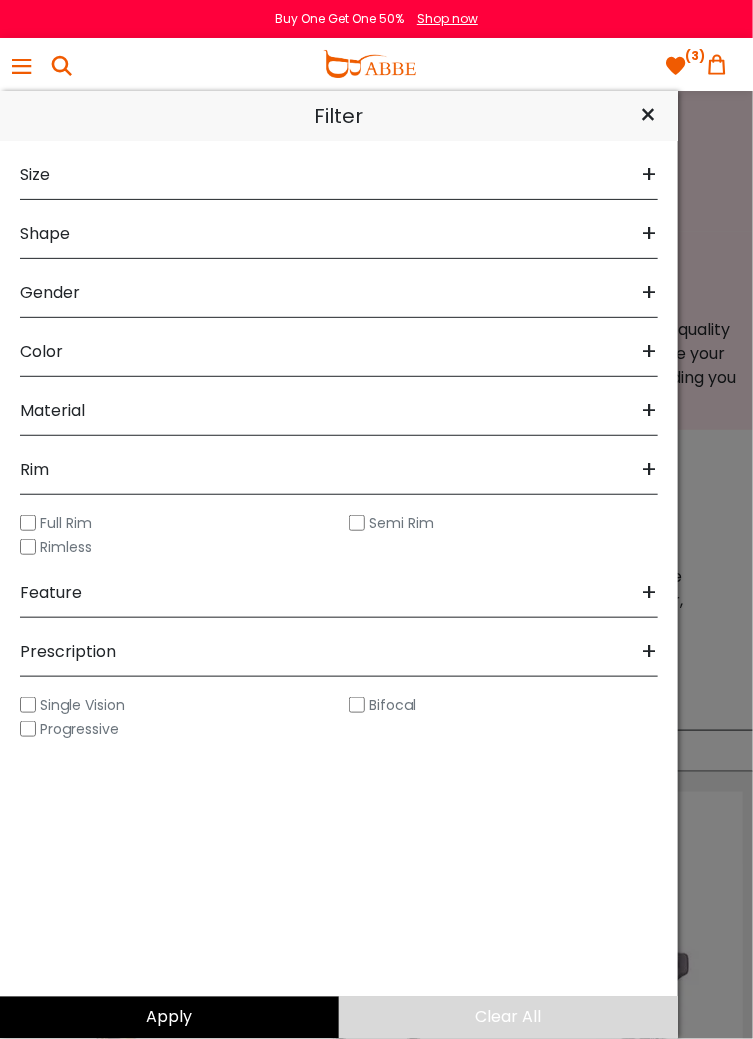 click on "Apply" at bounding box center (169, 1018) 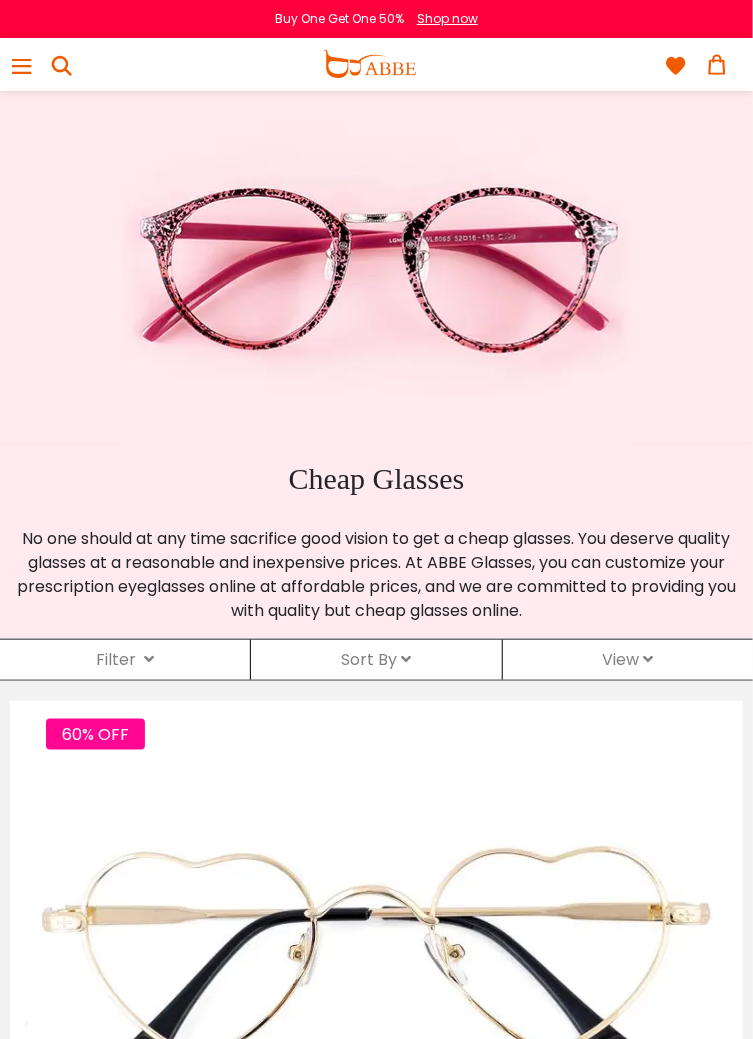 scroll, scrollTop: 0, scrollLeft: 0, axis: both 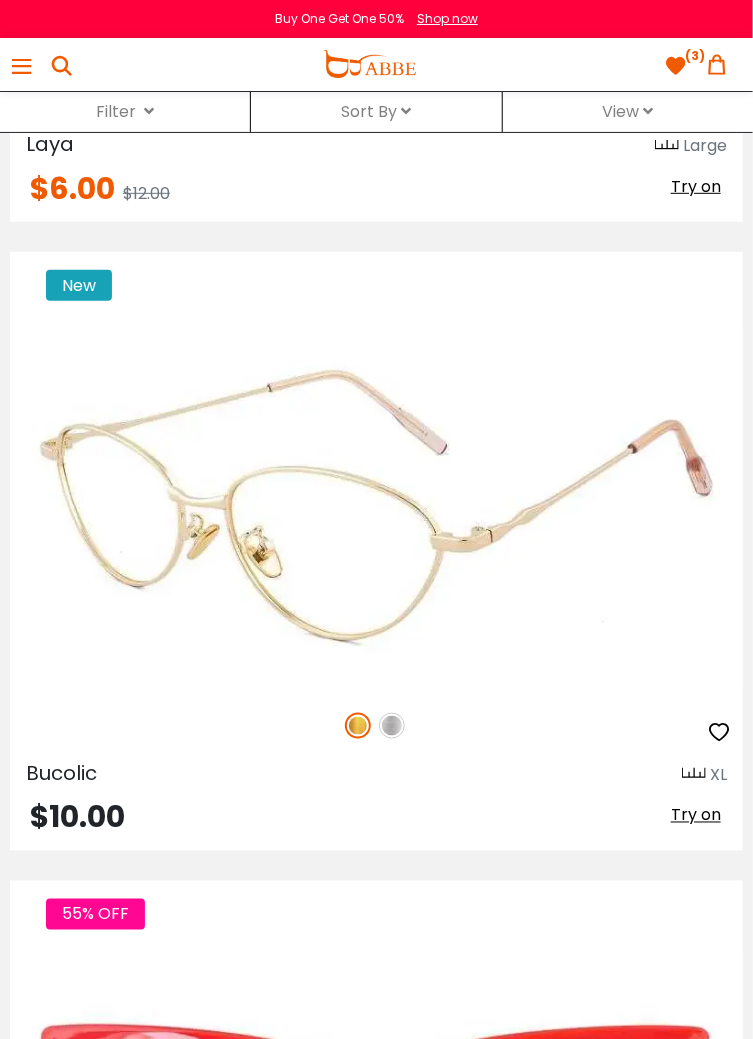 click at bounding box center [392, 726] 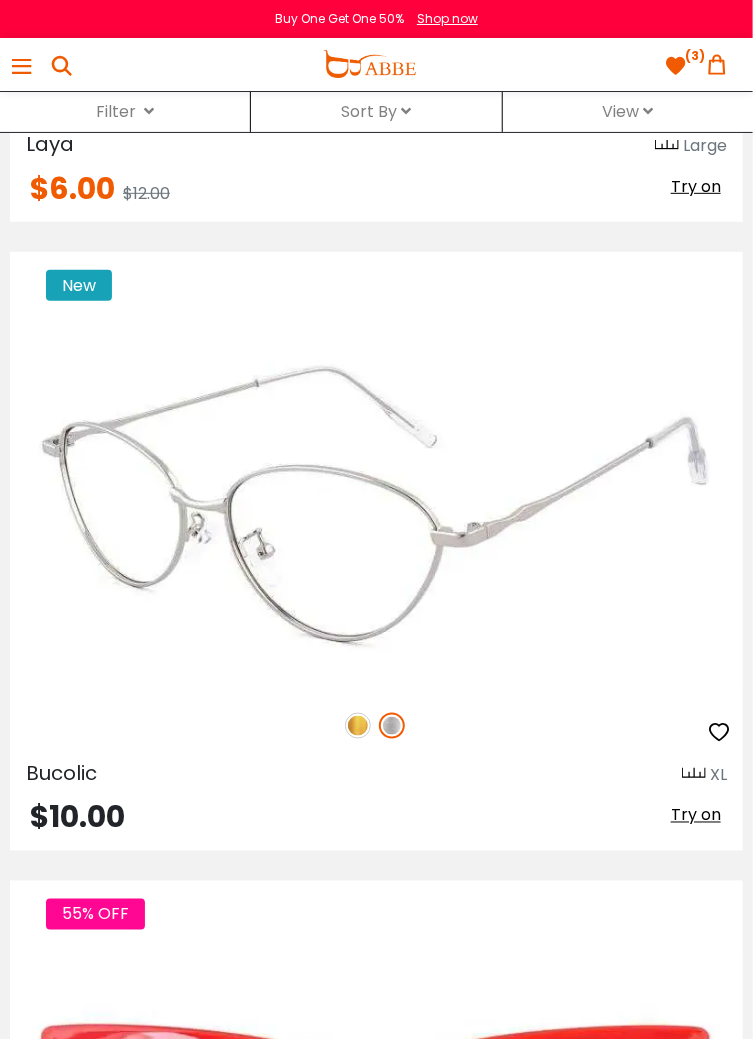 click on "New" at bounding box center (376, 726) 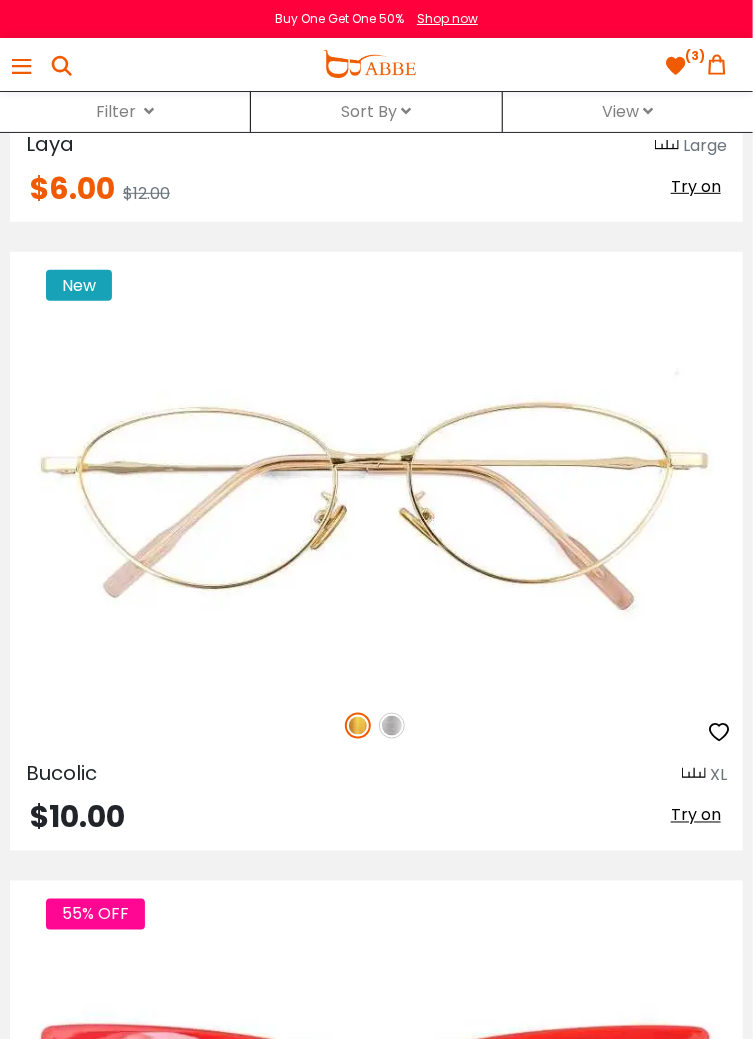 click on "Sort By
Relevance
New Arrivals
Best Sellers
Prices High To Low
Prices Low To High" at bounding box center [376, 112] 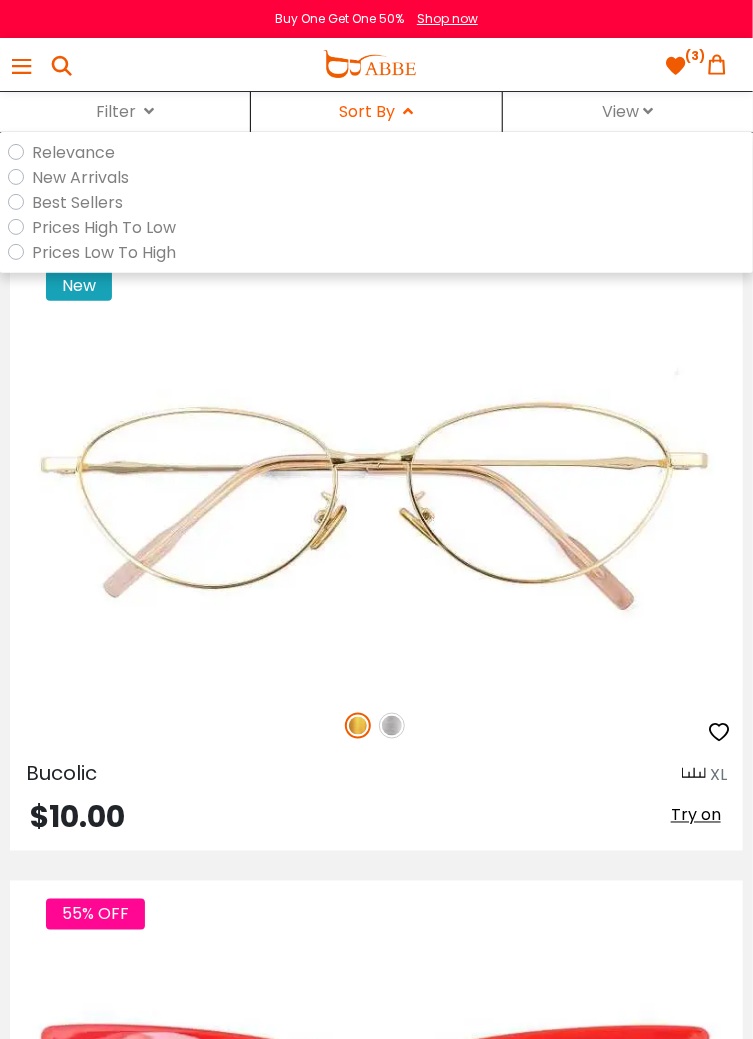 click on "Prices Low To High" at bounding box center (104, 252) 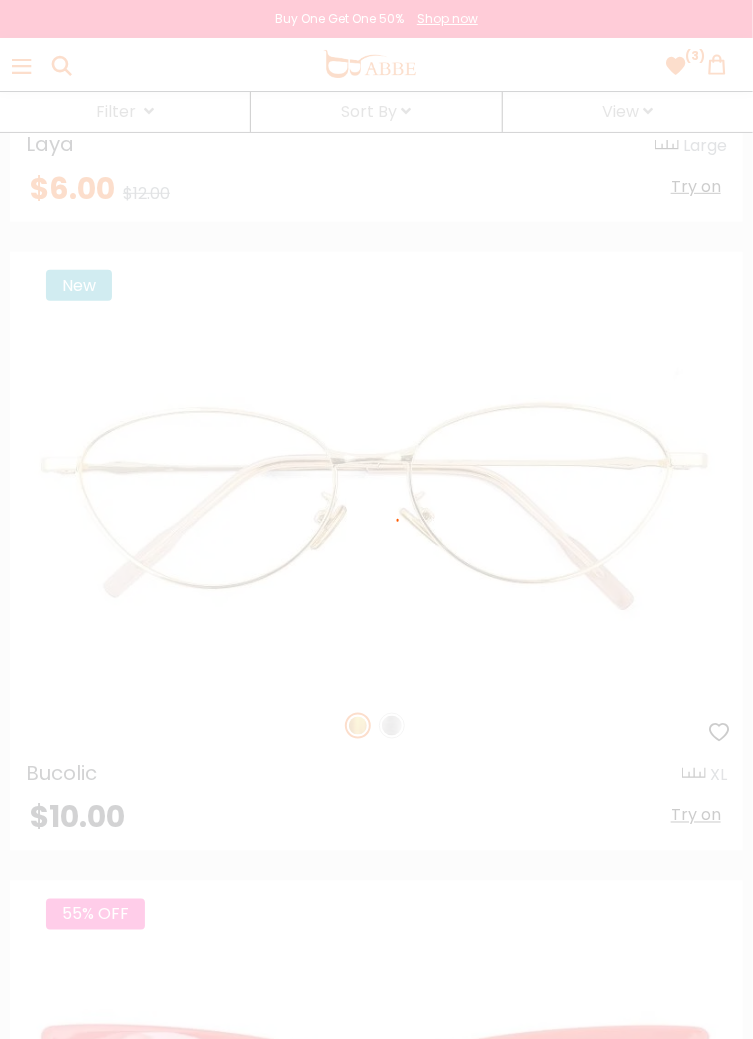 scroll, scrollTop: 1480, scrollLeft: 0, axis: vertical 